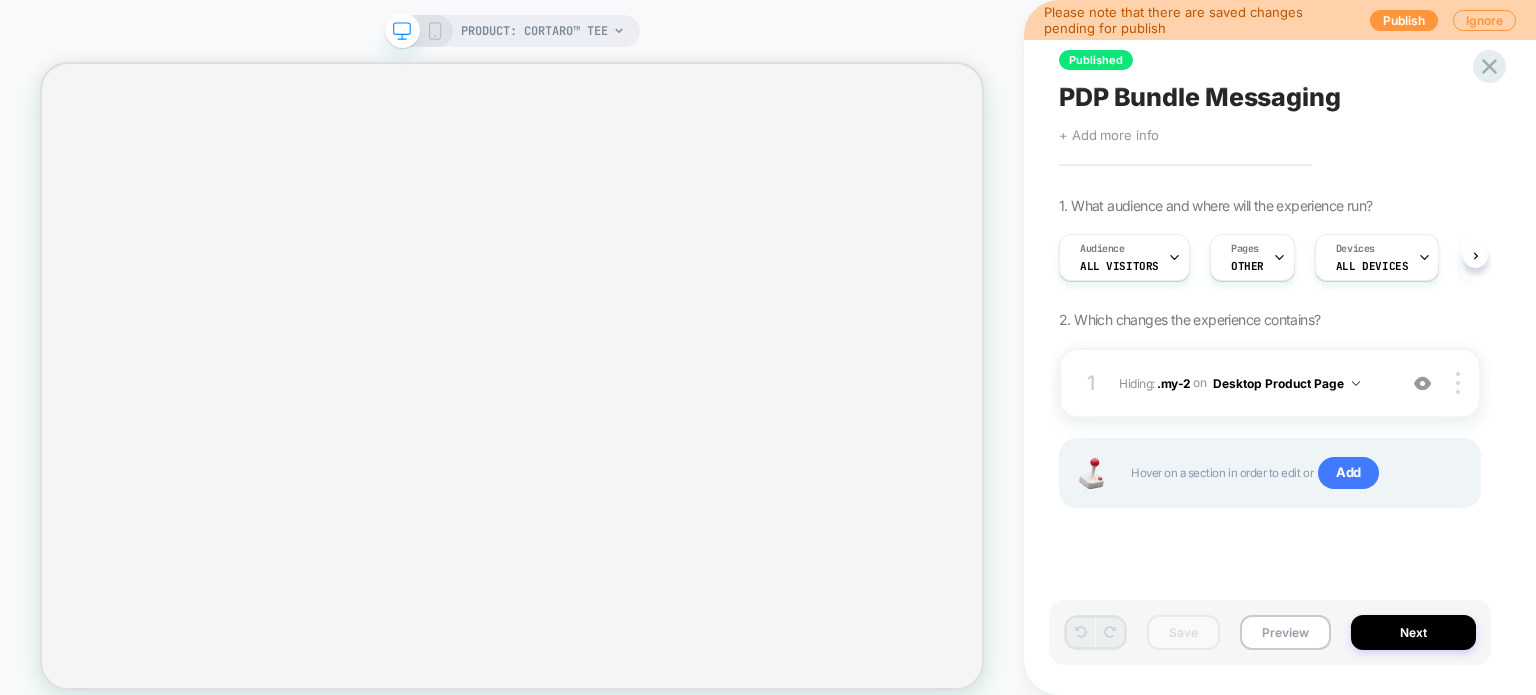 scroll, scrollTop: 0, scrollLeft: 0, axis: both 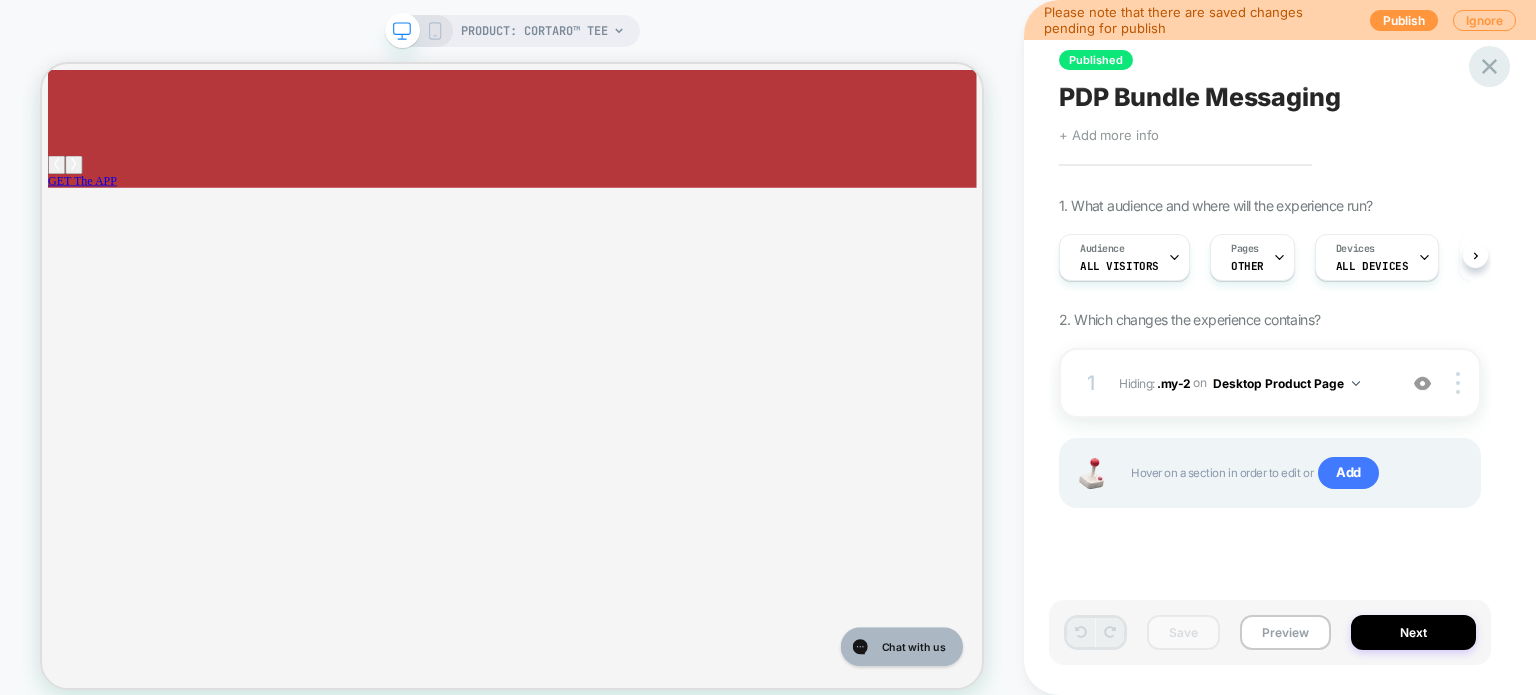click at bounding box center [1489, 66] 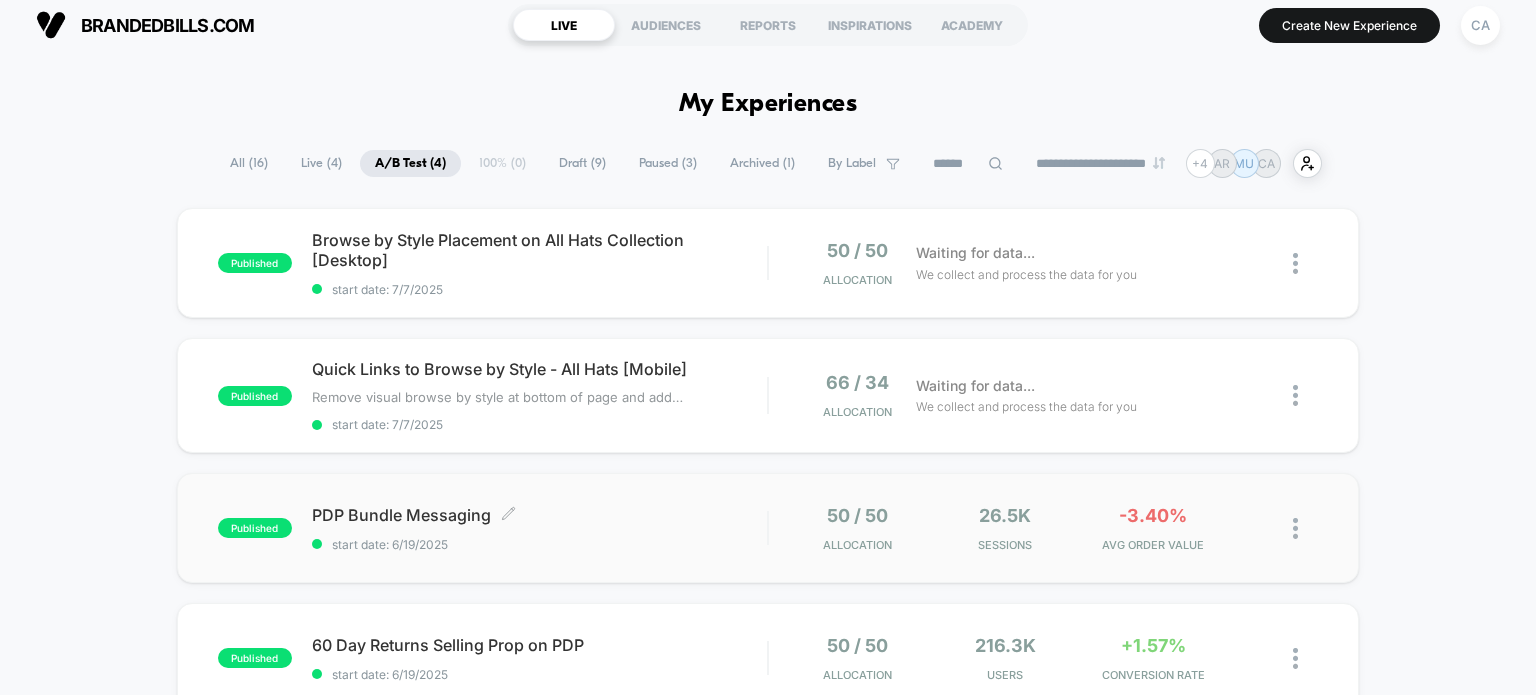 scroll, scrollTop: 0, scrollLeft: 0, axis: both 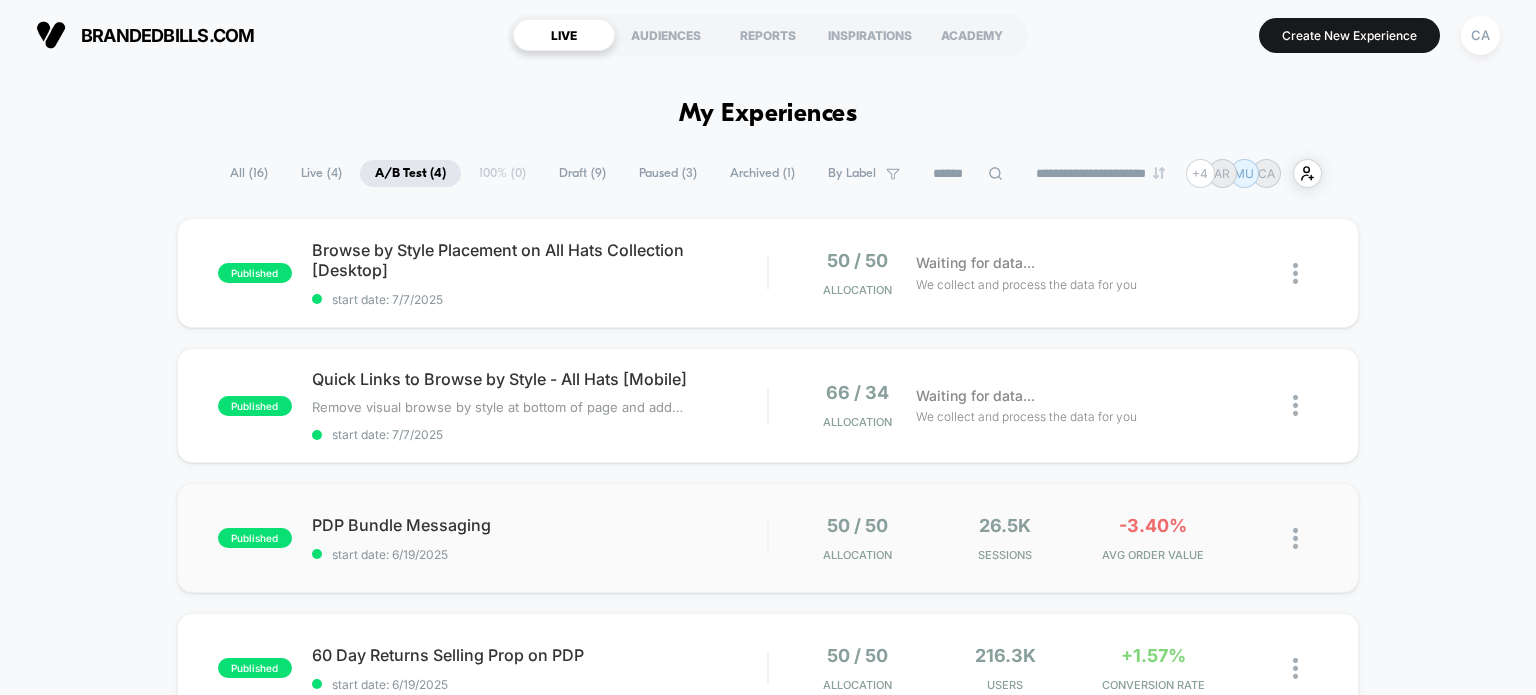 click on "published PDP Bundle Messaging start date: 6/19/2025 50 / 50 Allocation 26.5k Sessions -3.40% AVG ORDER VALUE" at bounding box center [768, 538] 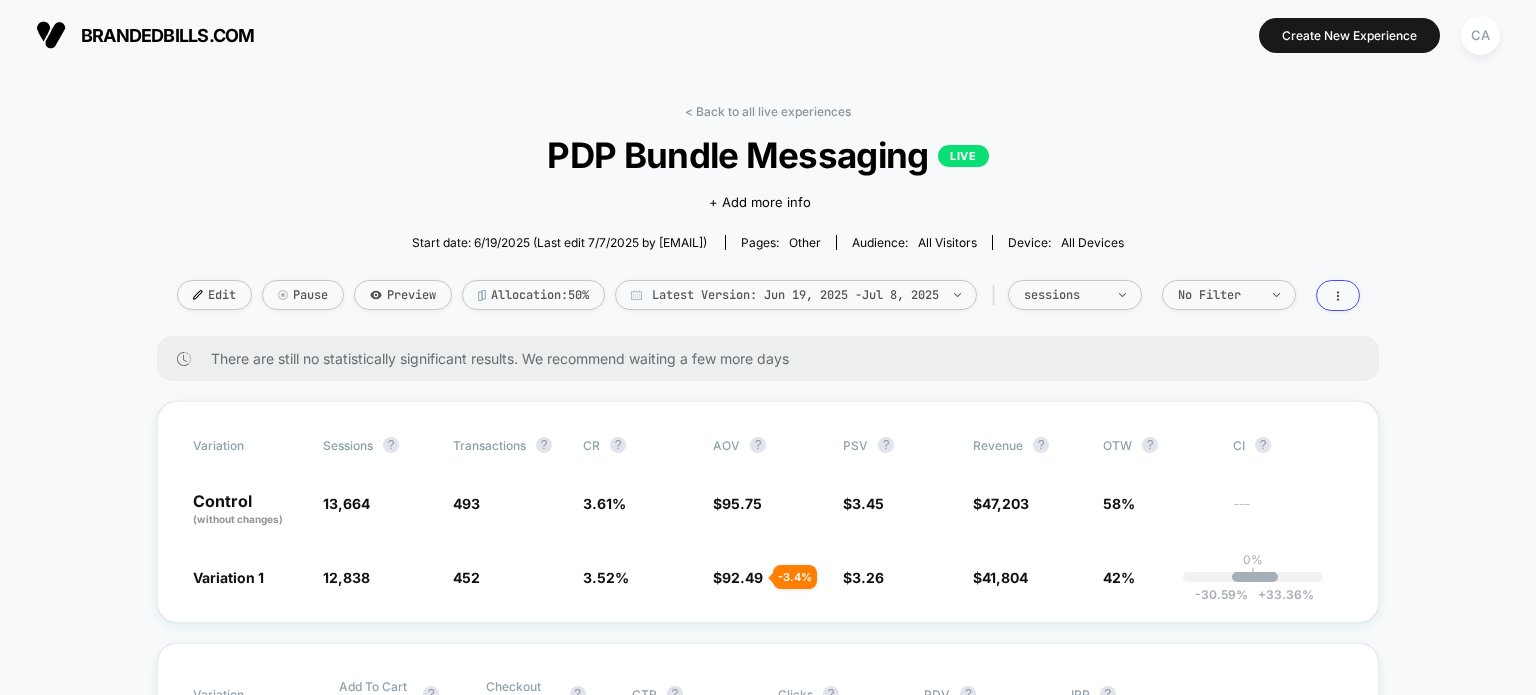click on "PDP Bundle Messaging  LIVE" at bounding box center (768, 155) 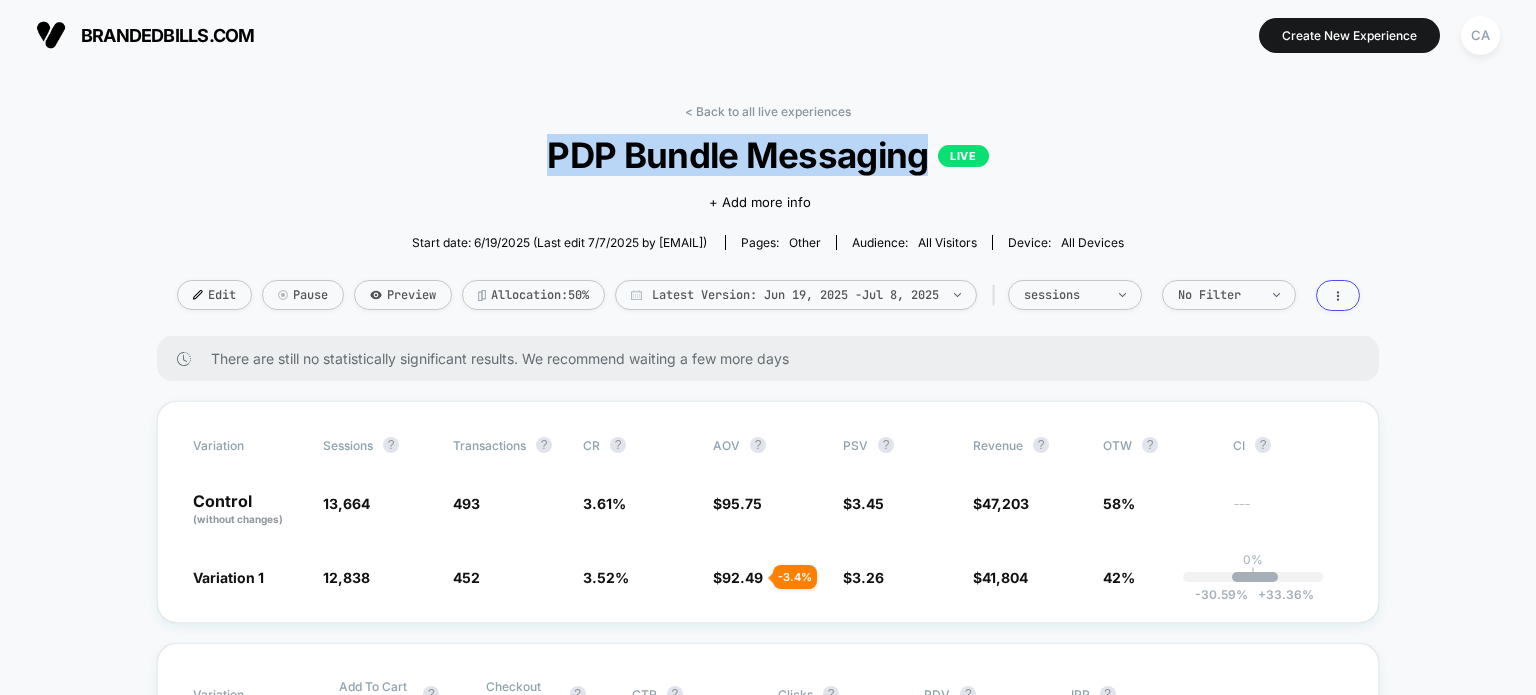 click on "PDP Bundle Messaging  LIVE" at bounding box center [768, 155] 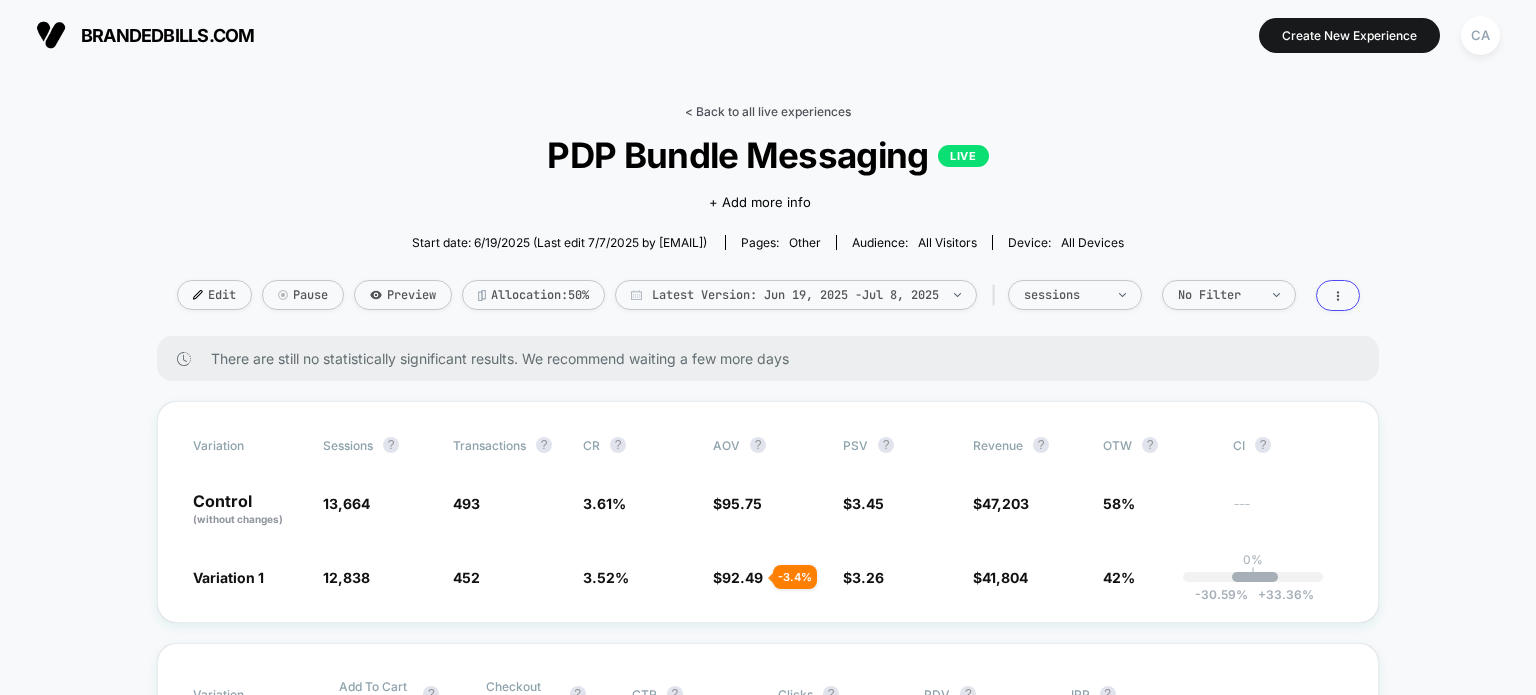 click on "< Back to all live experiences" at bounding box center (768, 111) 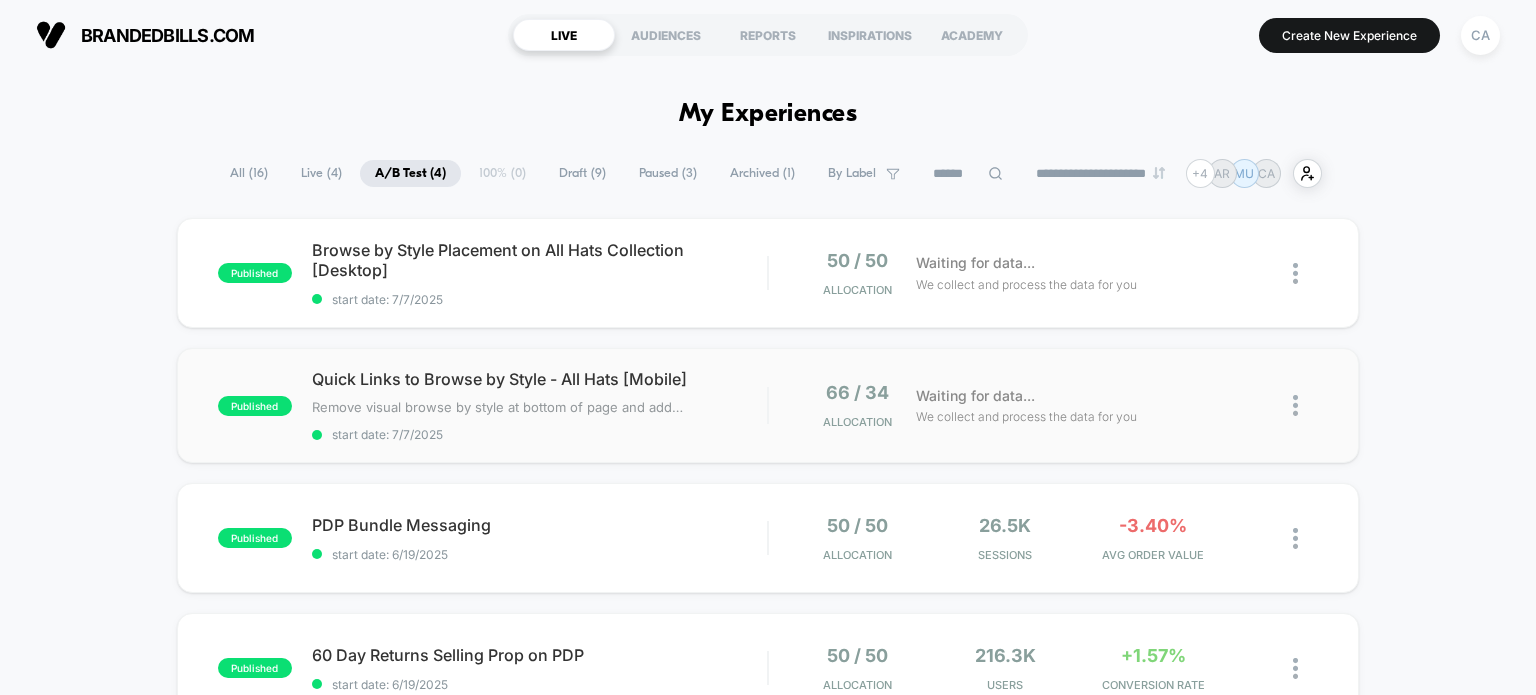 scroll, scrollTop: 166, scrollLeft: 0, axis: vertical 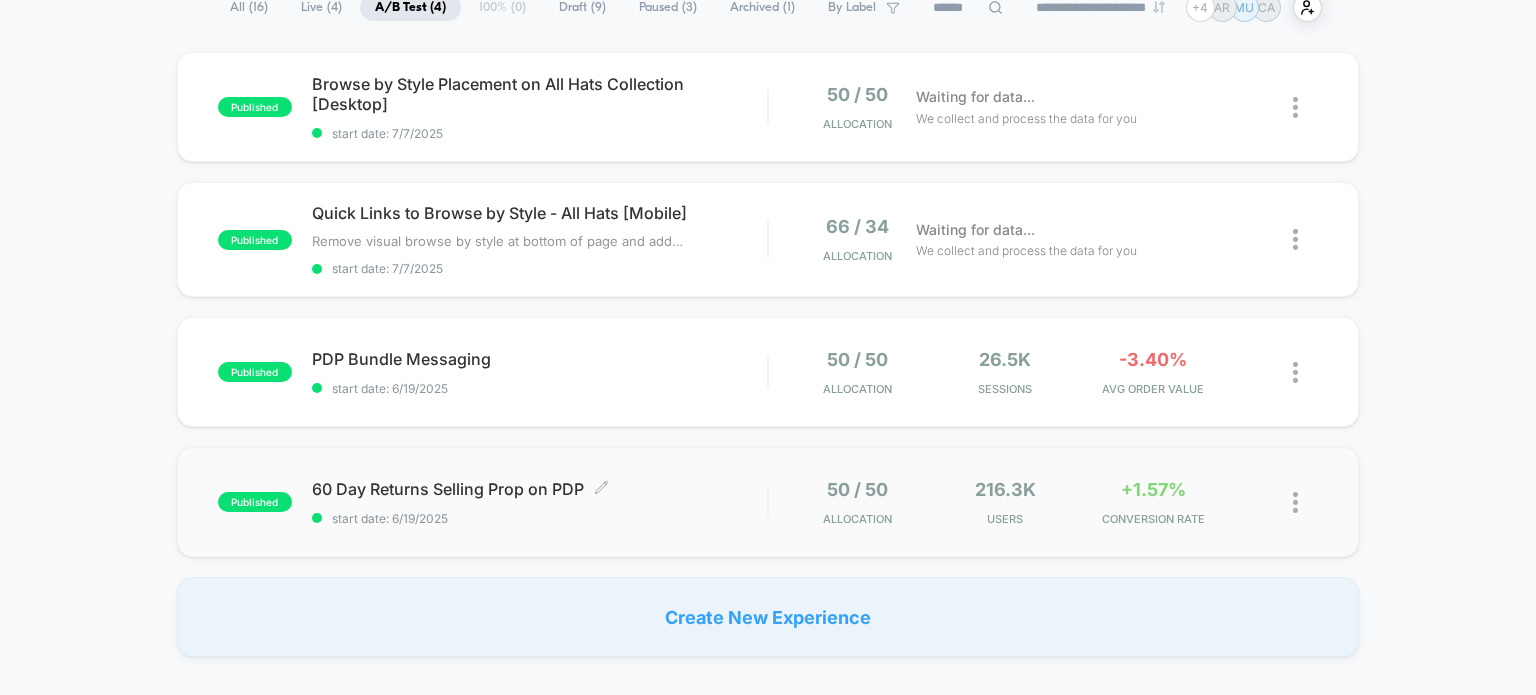 click on "60 Day Returns Selling Prop on PDP Click to edit experience details" at bounding box center [540, 489] 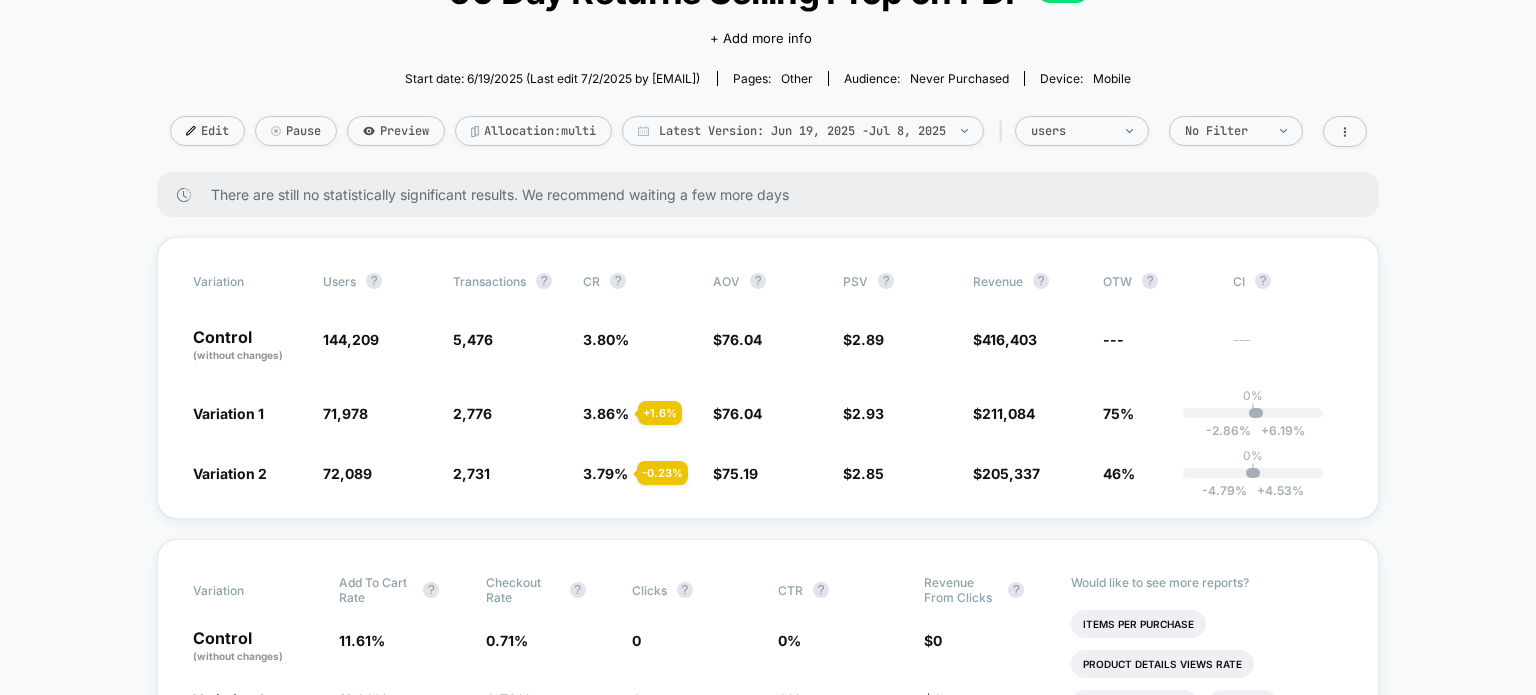 scroll, scrollTop: 166, scrollLeft: 0, axis: vertical 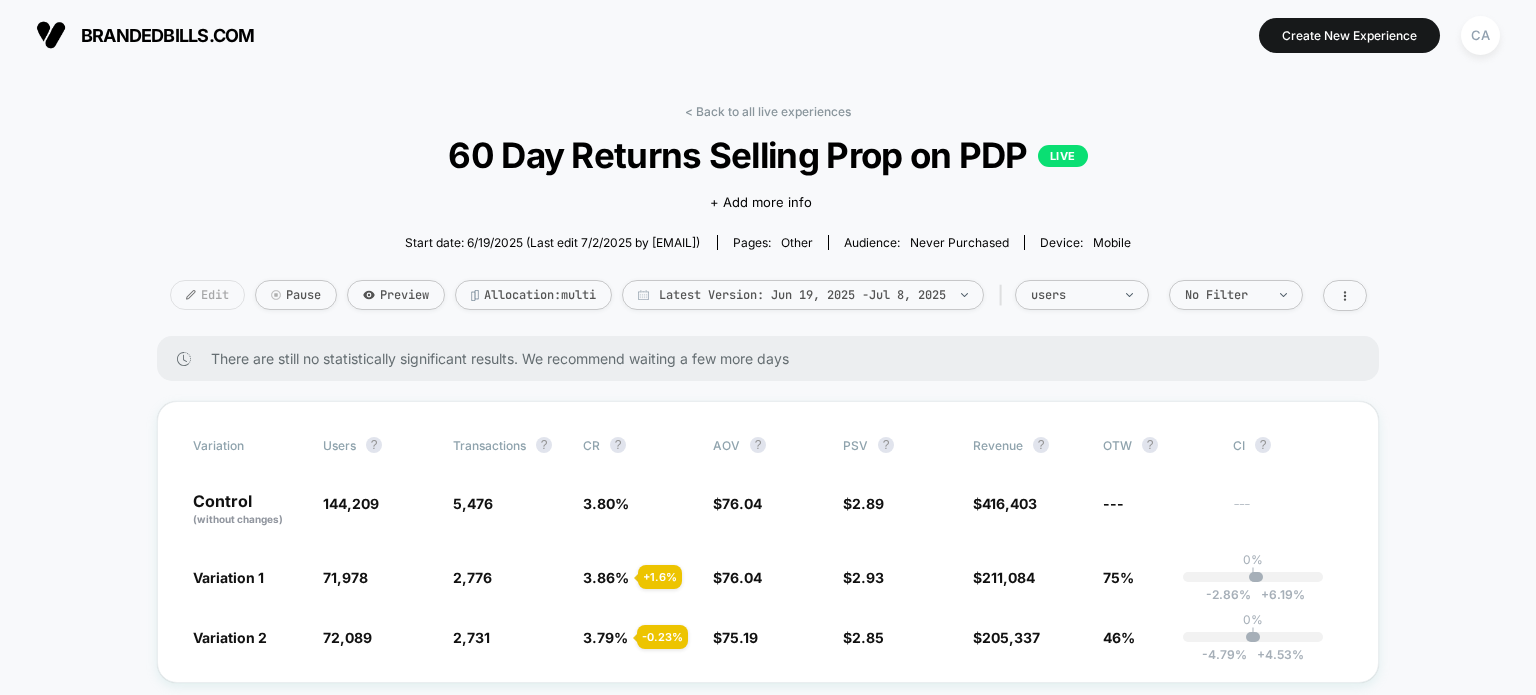 click on "Edit" at bounding box center (207, 295) 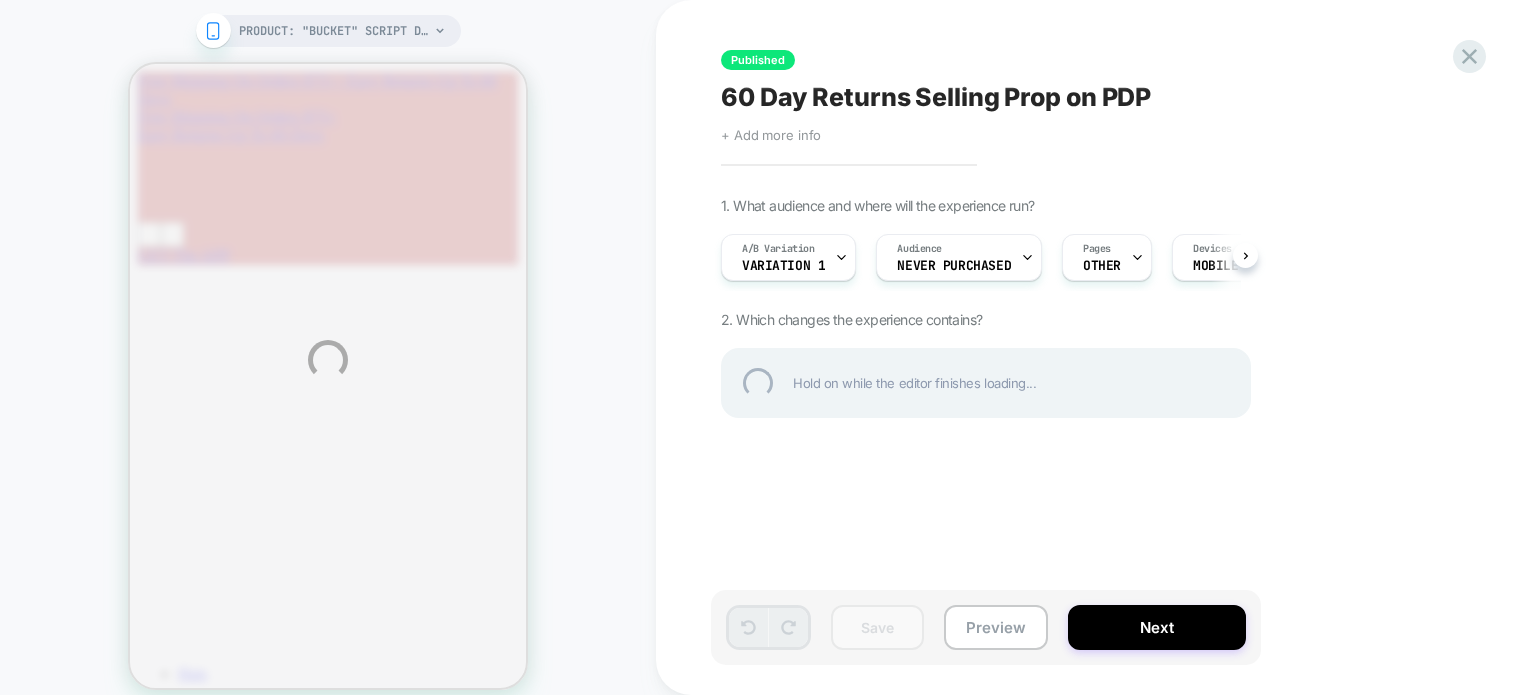 scroll, scrollTop: 0, scrollLeft: 0, axis: both 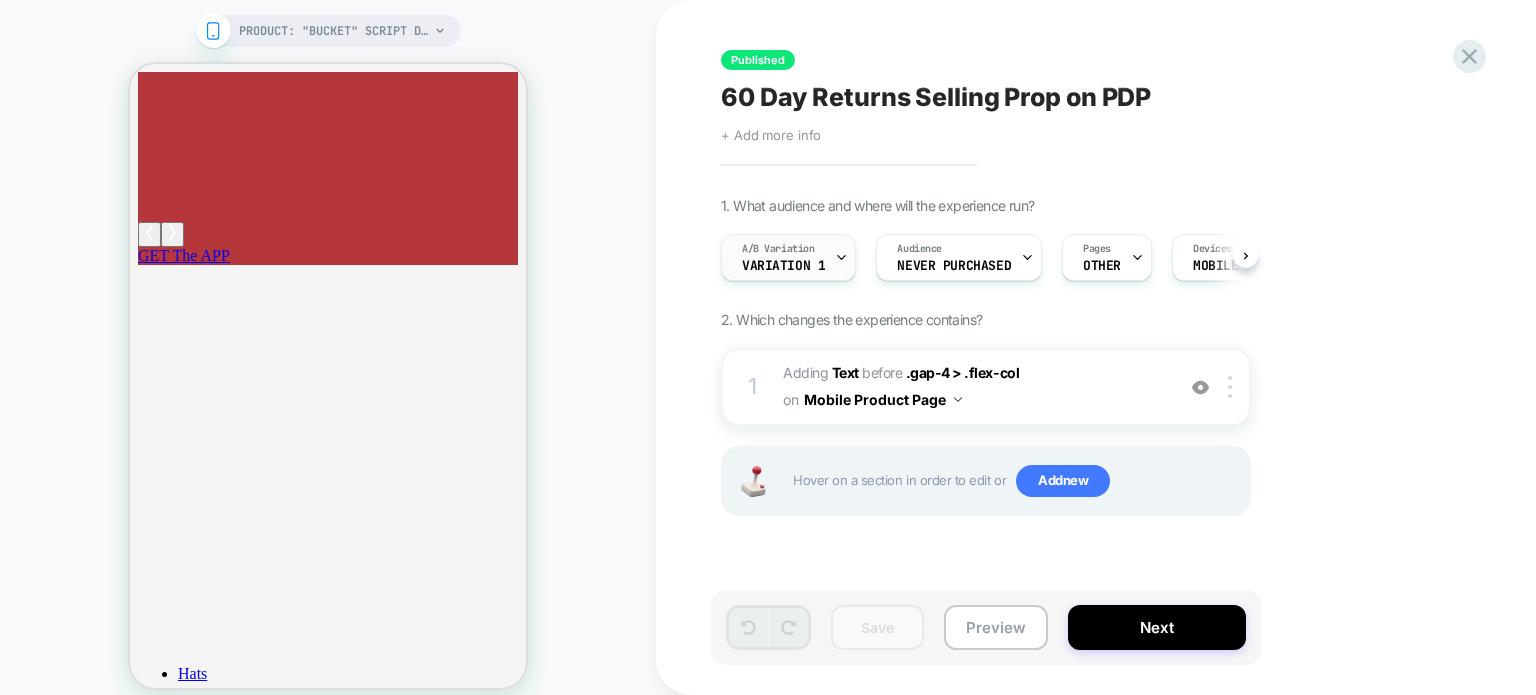 click at bounding box center (841, 258) 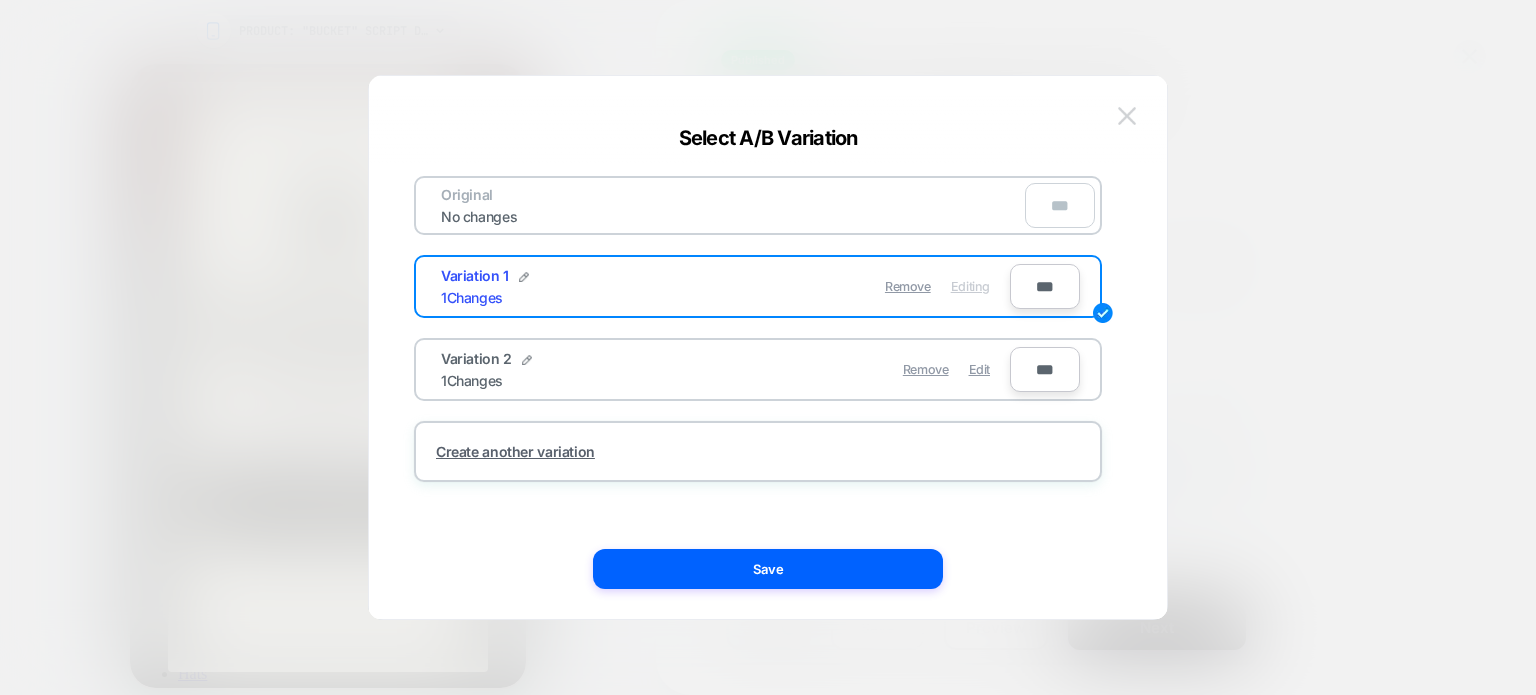 click at bounding box center [1127, 115] 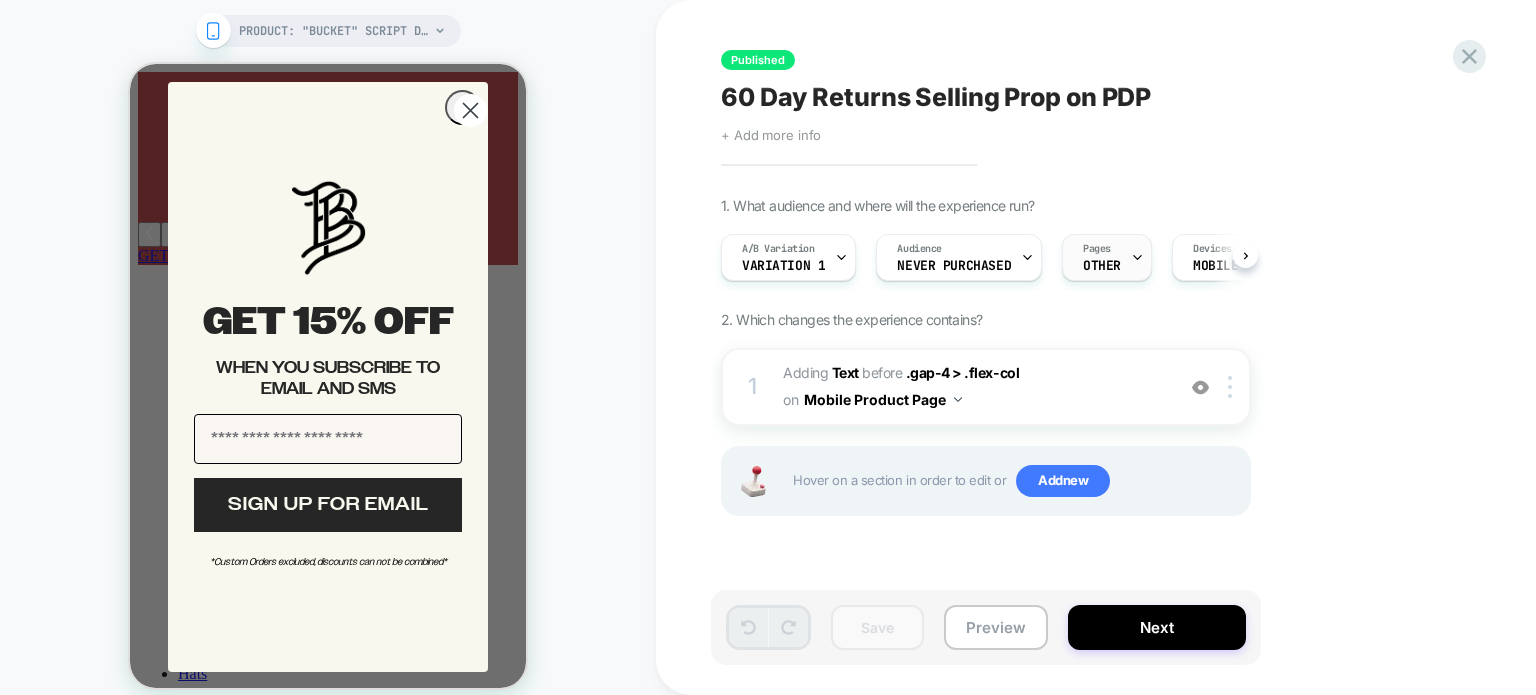 click on "Pages OTHER" at bounding box center [783, 257] 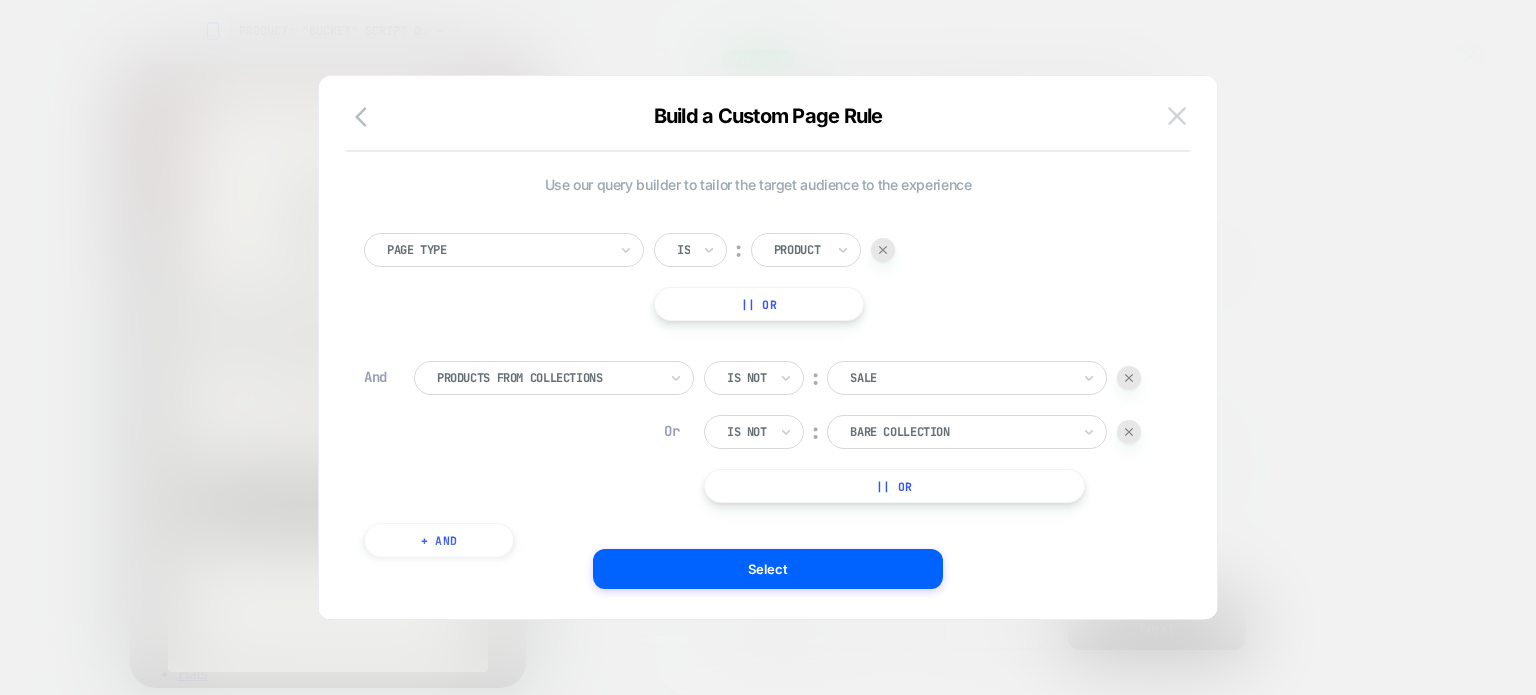 click at bounding box center [1177, 115] 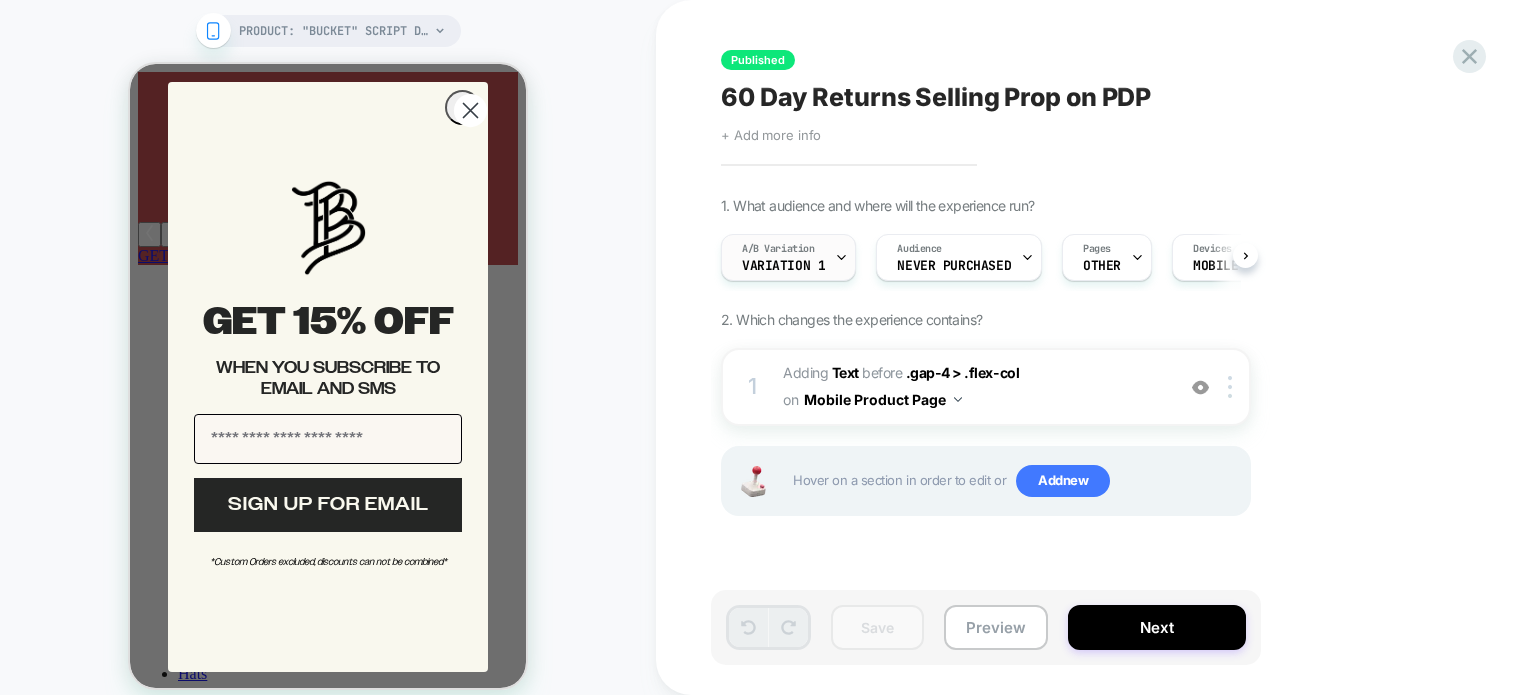 click at bounding box center [841, 257] 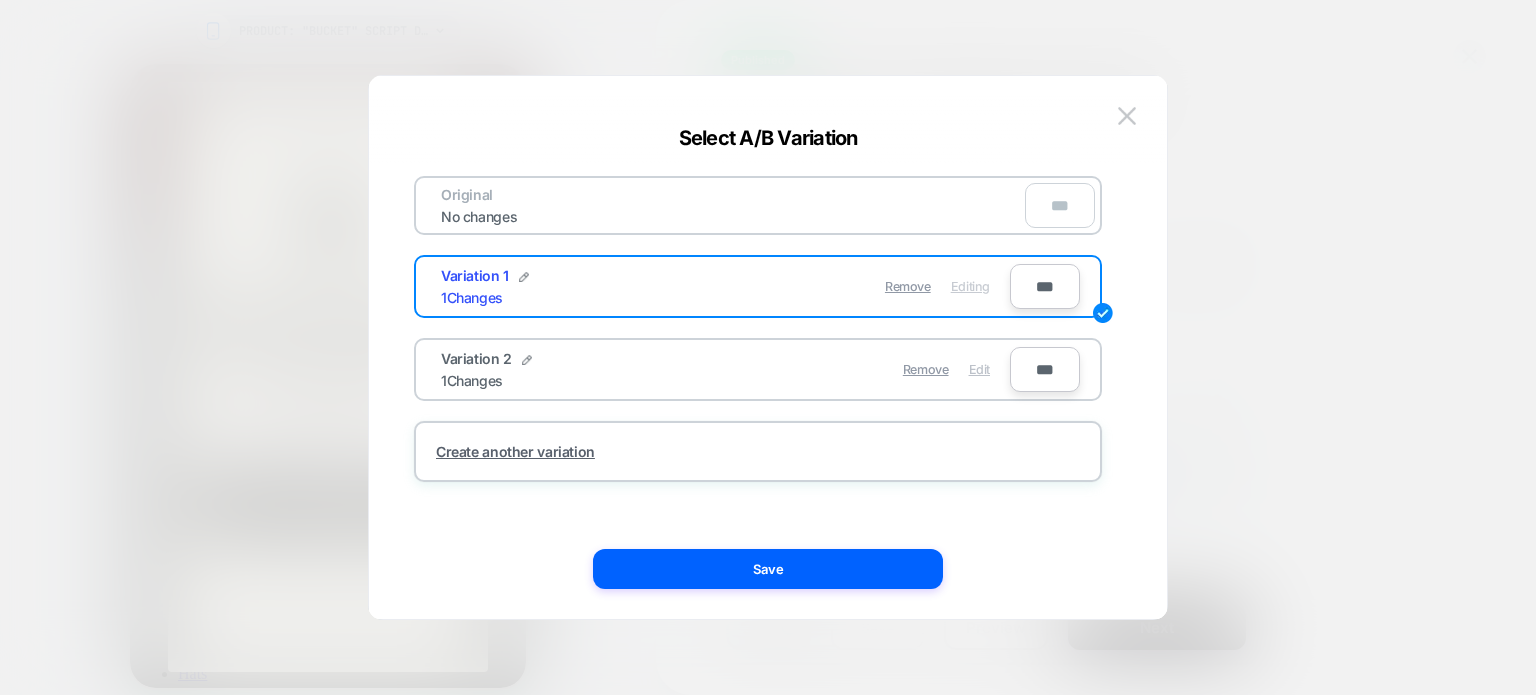 click on "Edit" at bounding box center [979, 369] 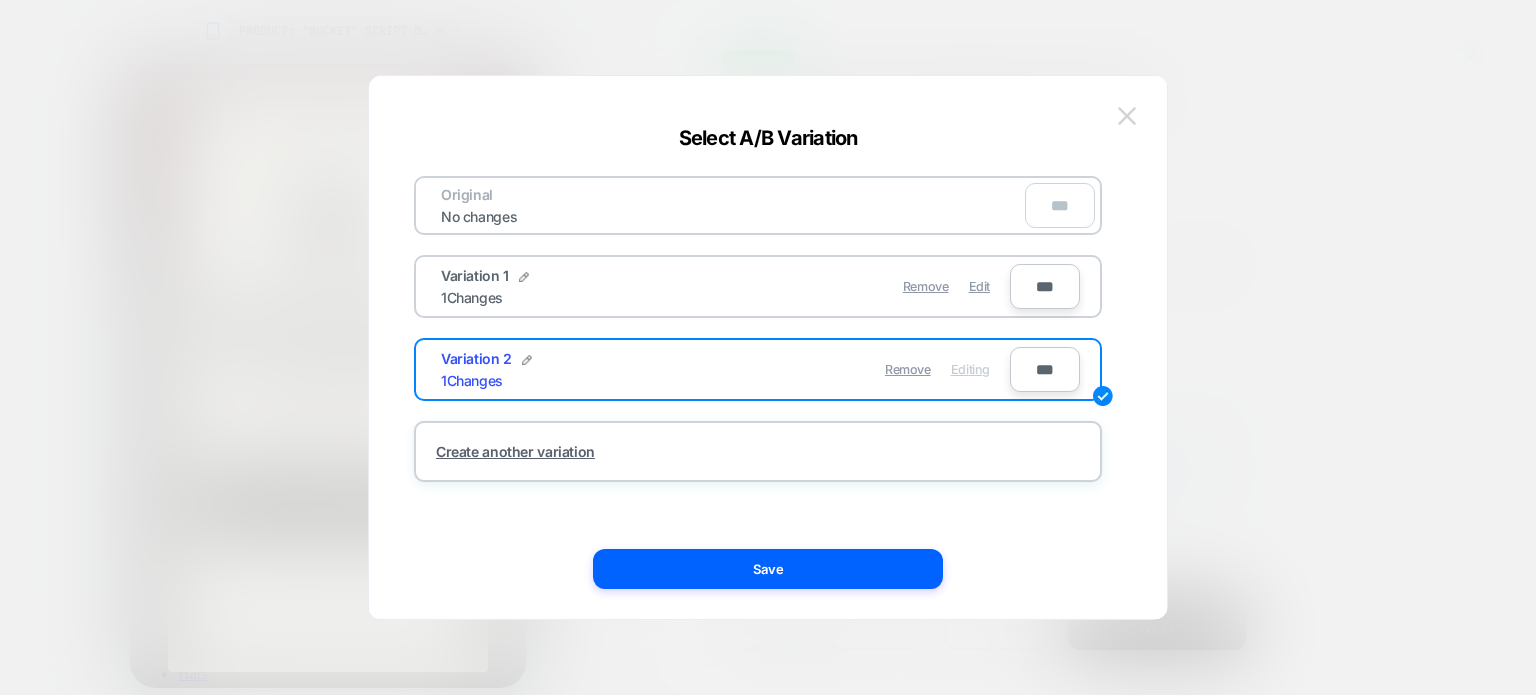 click at bounding box center [1127, 115] 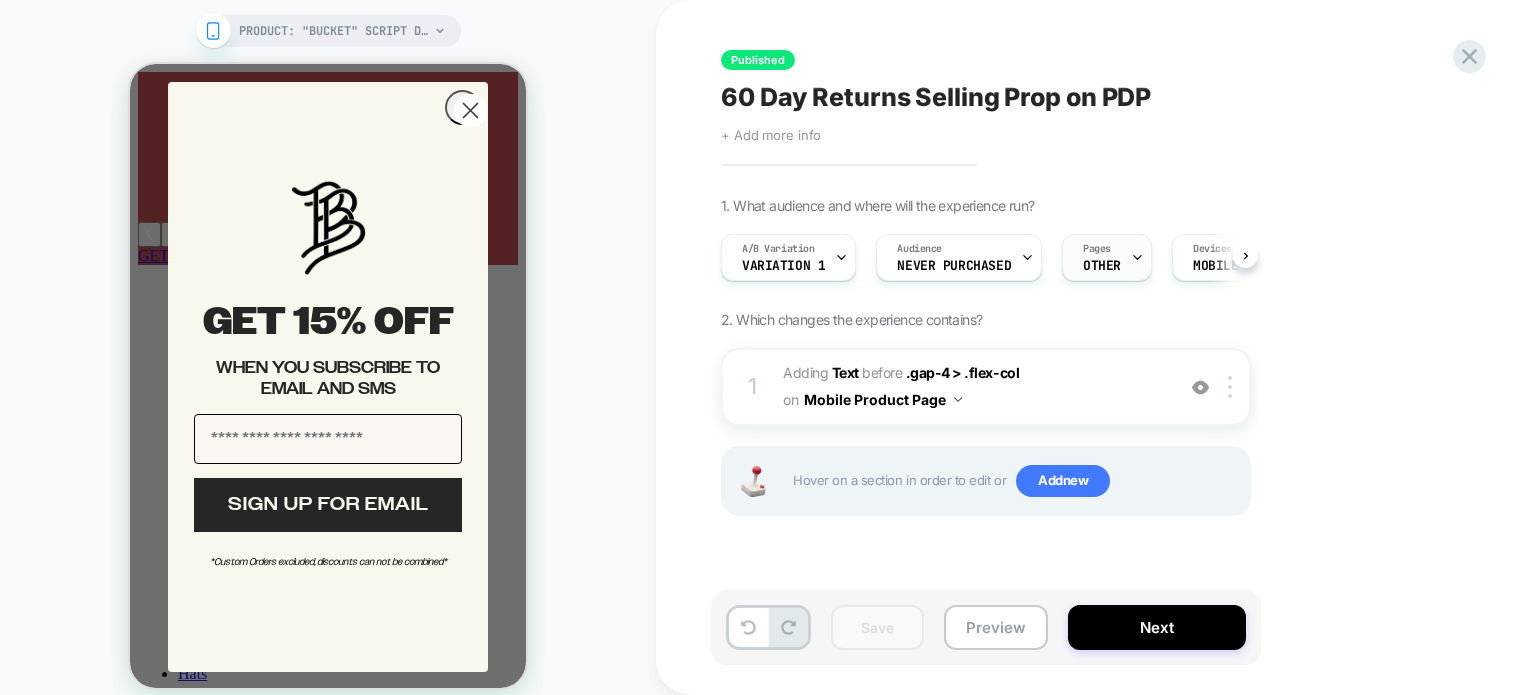 click on "OTHER" at bounding box center (783, 266) 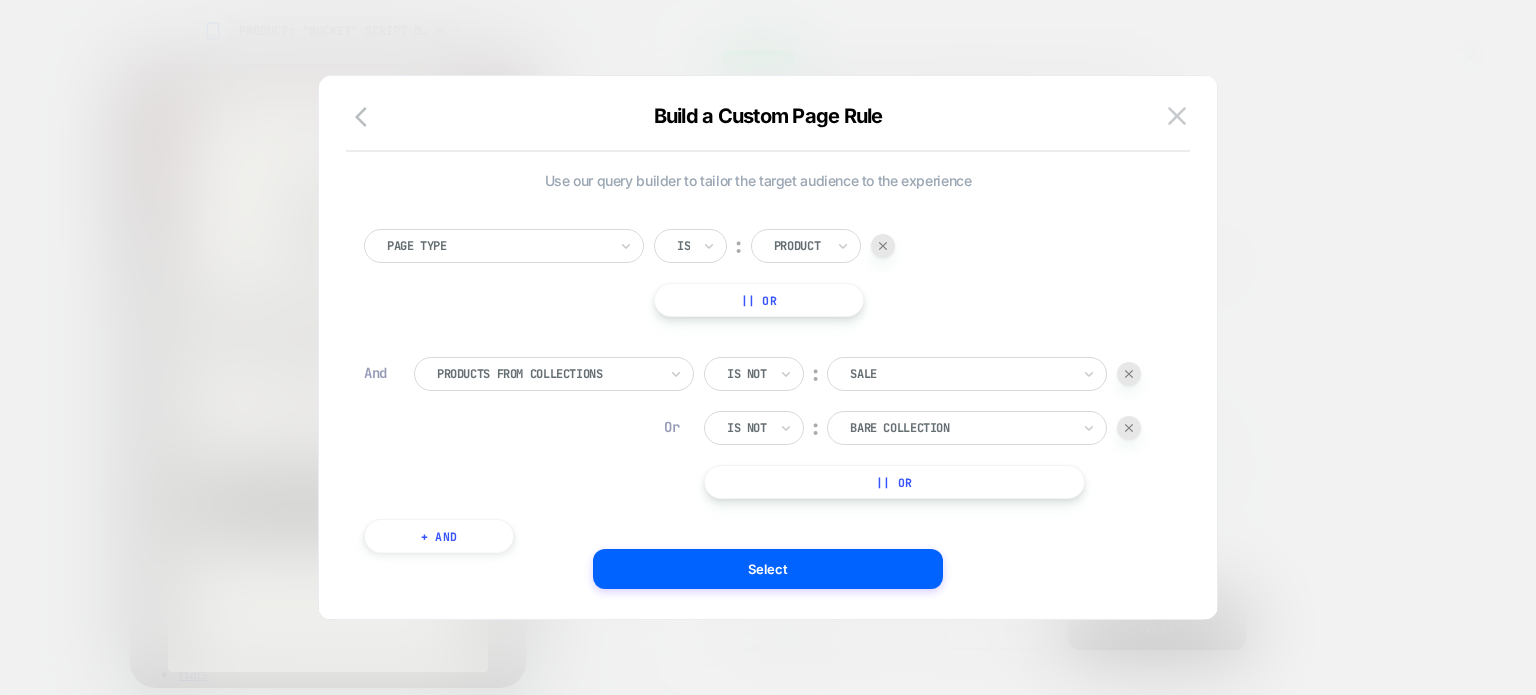 scroll, scrollTop: 0, scrollLeft: 0, axis: both 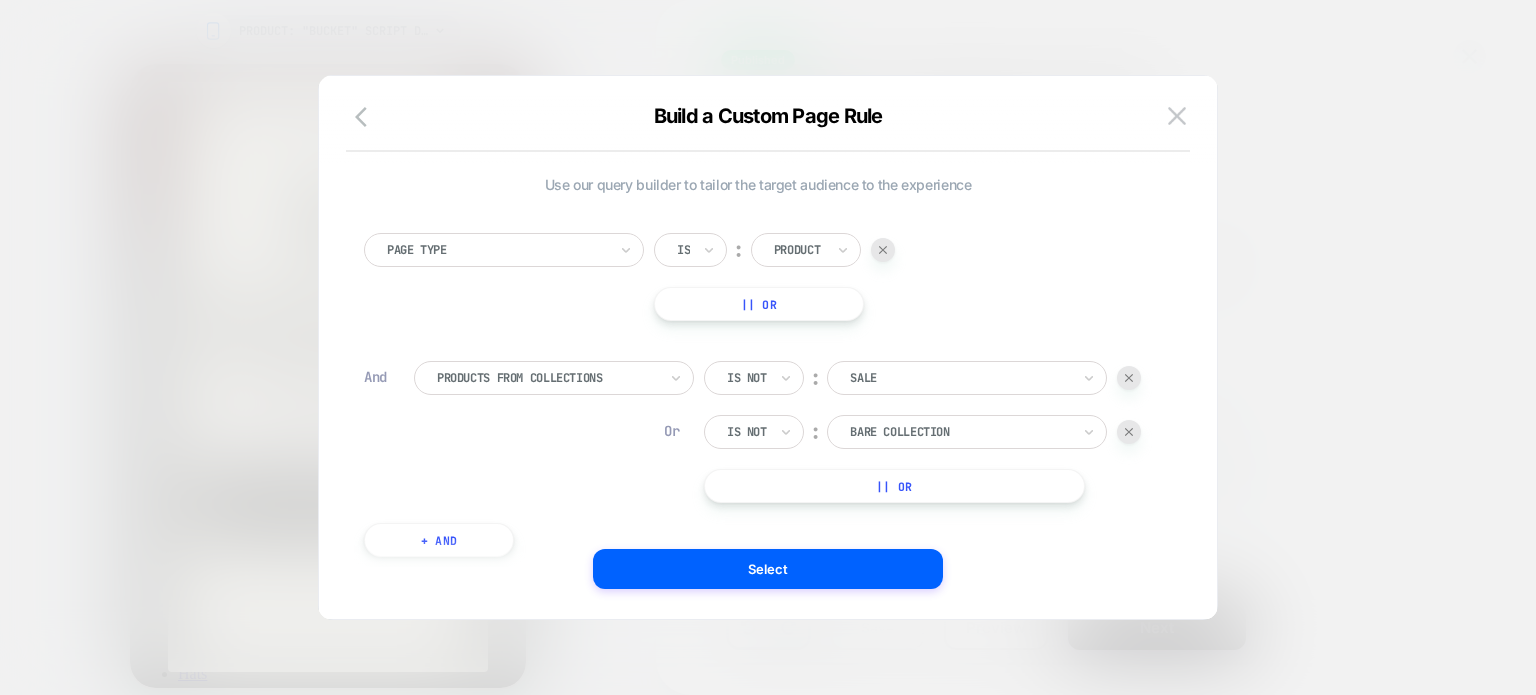 click on "Build a Custom Page Rule" at bounding box center (768, 128) 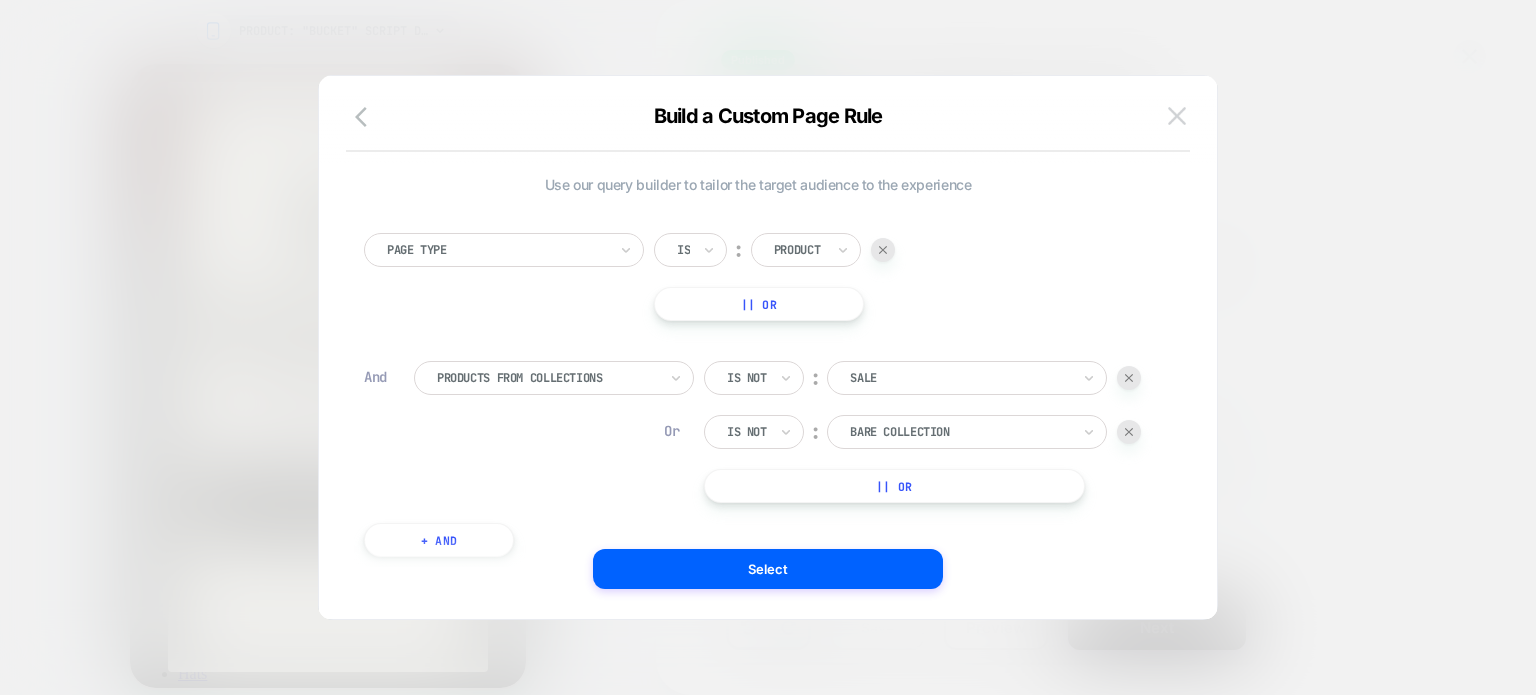 click at bounding box center (1177, 115) 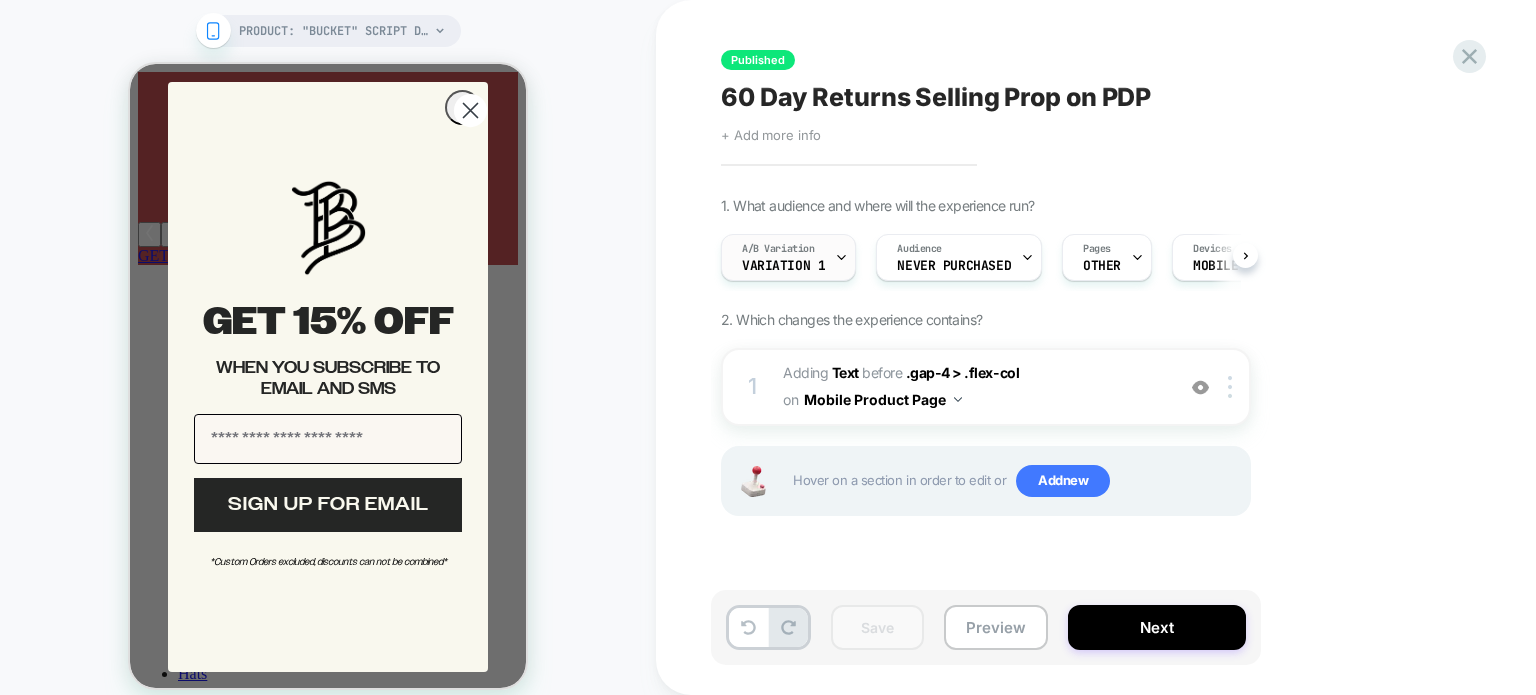 click on "A/B Variation Variation 1" at bounding box center [783, 257] 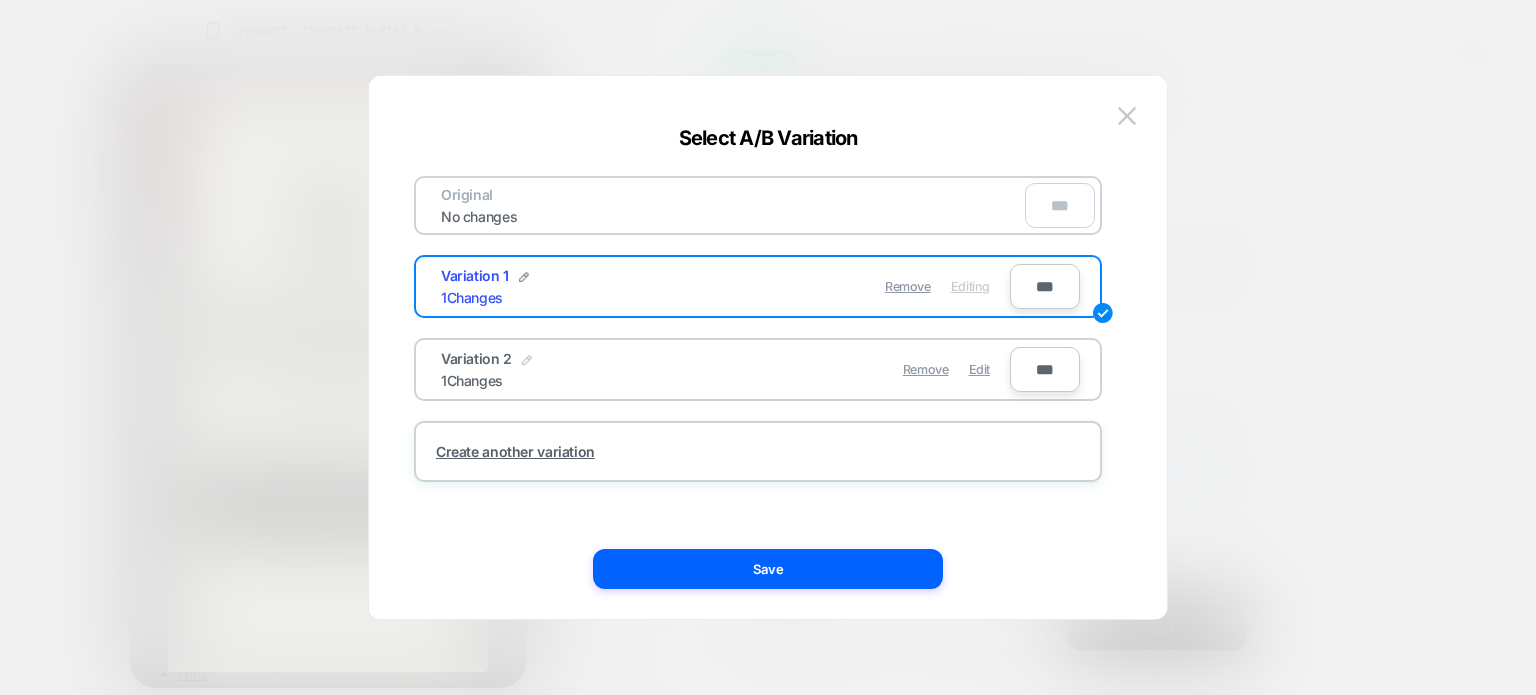 click at bounding box center (527, 360) 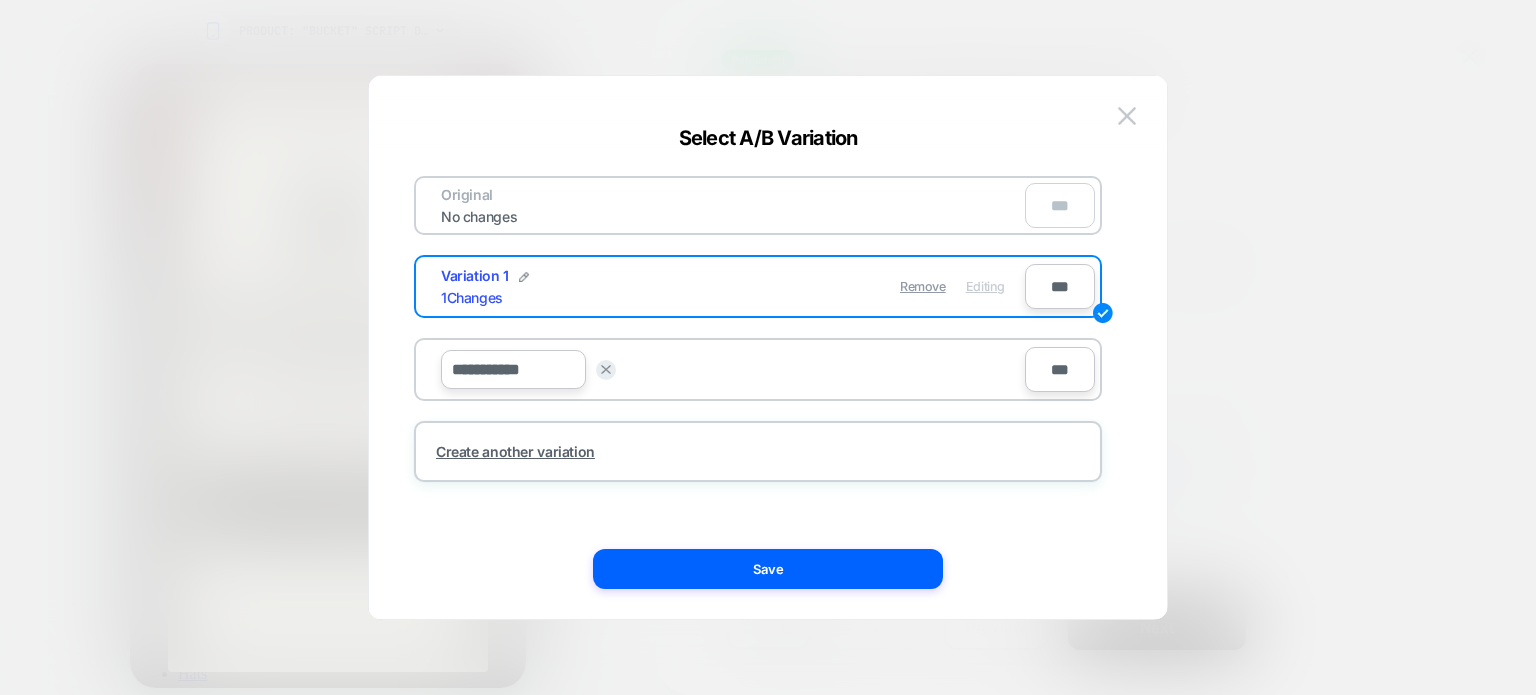 click on "**********" at bounding box center (723, 369) 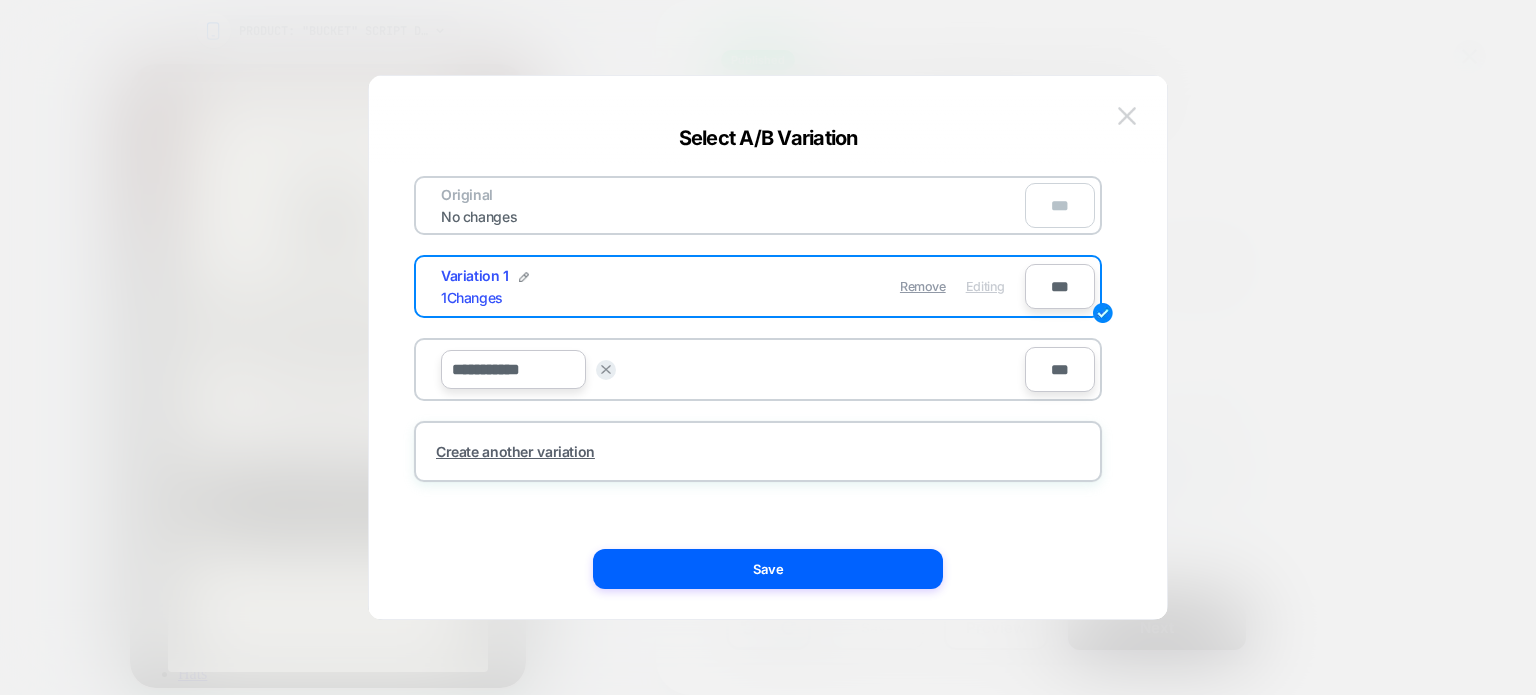 click at bounding box center [1127, 116] 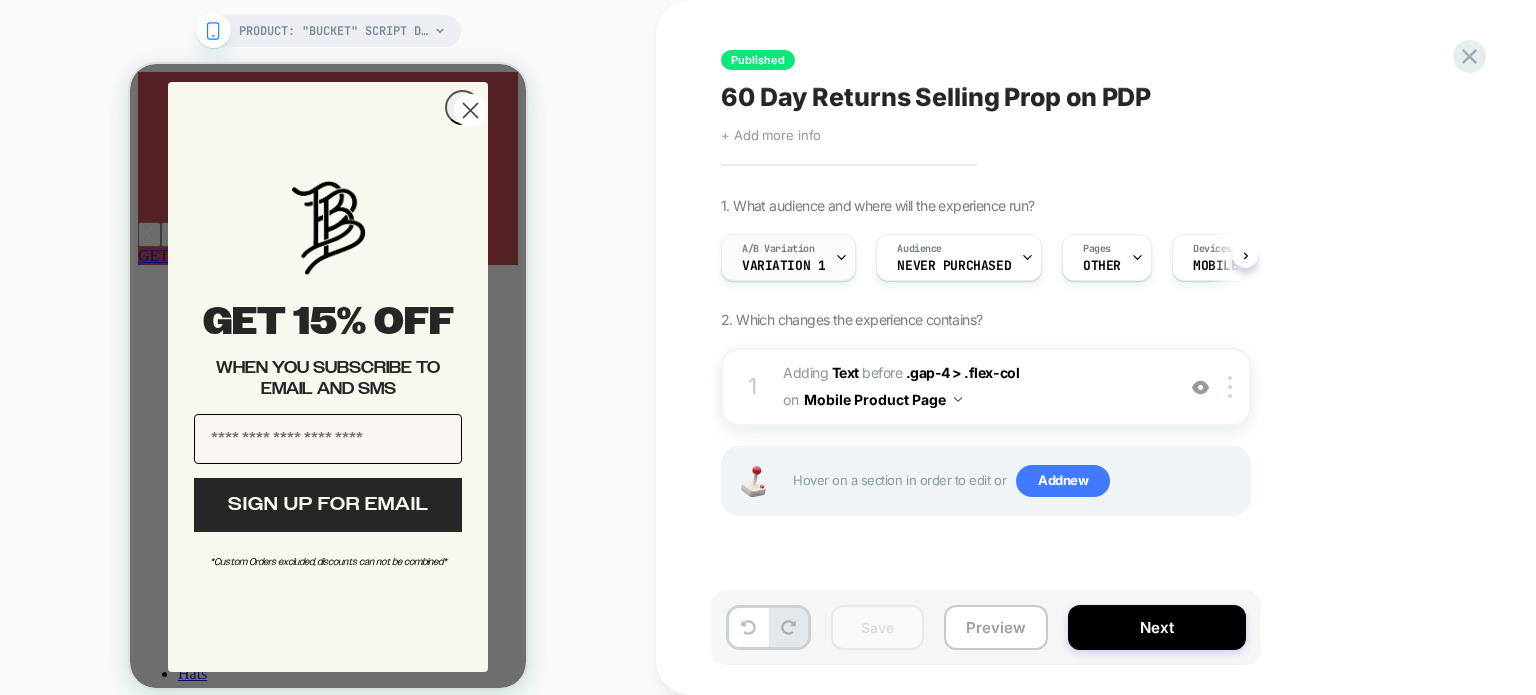 click at bounding box center (841, 257) 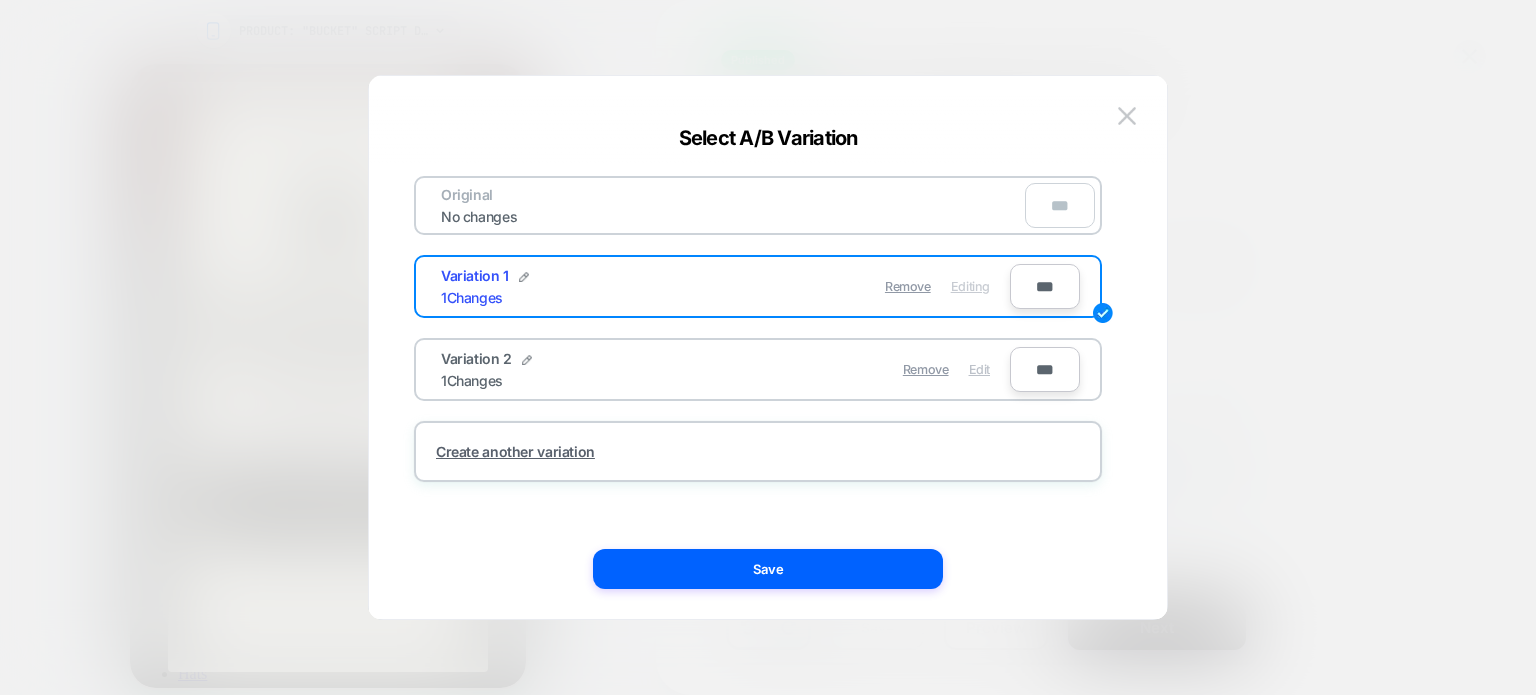 click on "Edit" at bounding box center (979, 369) 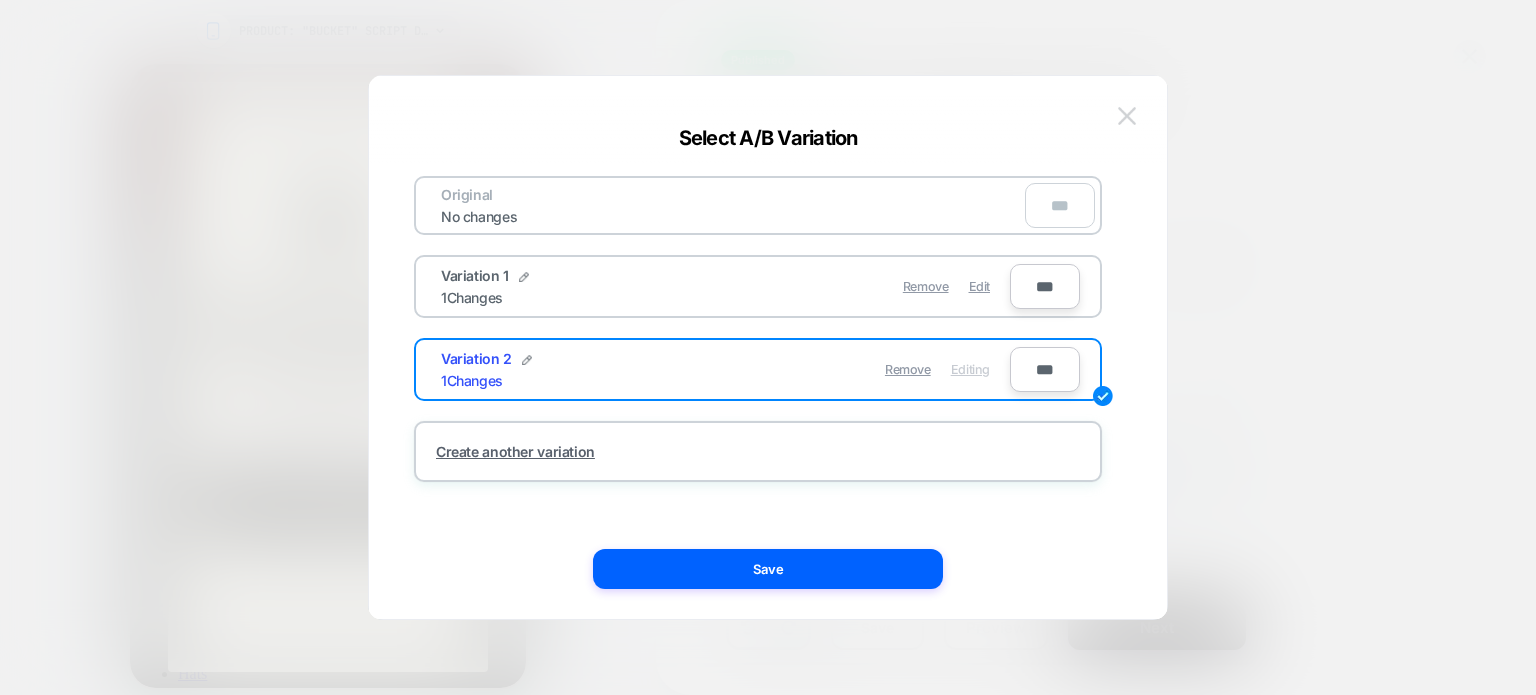 click at bounding box center [1127, 115] 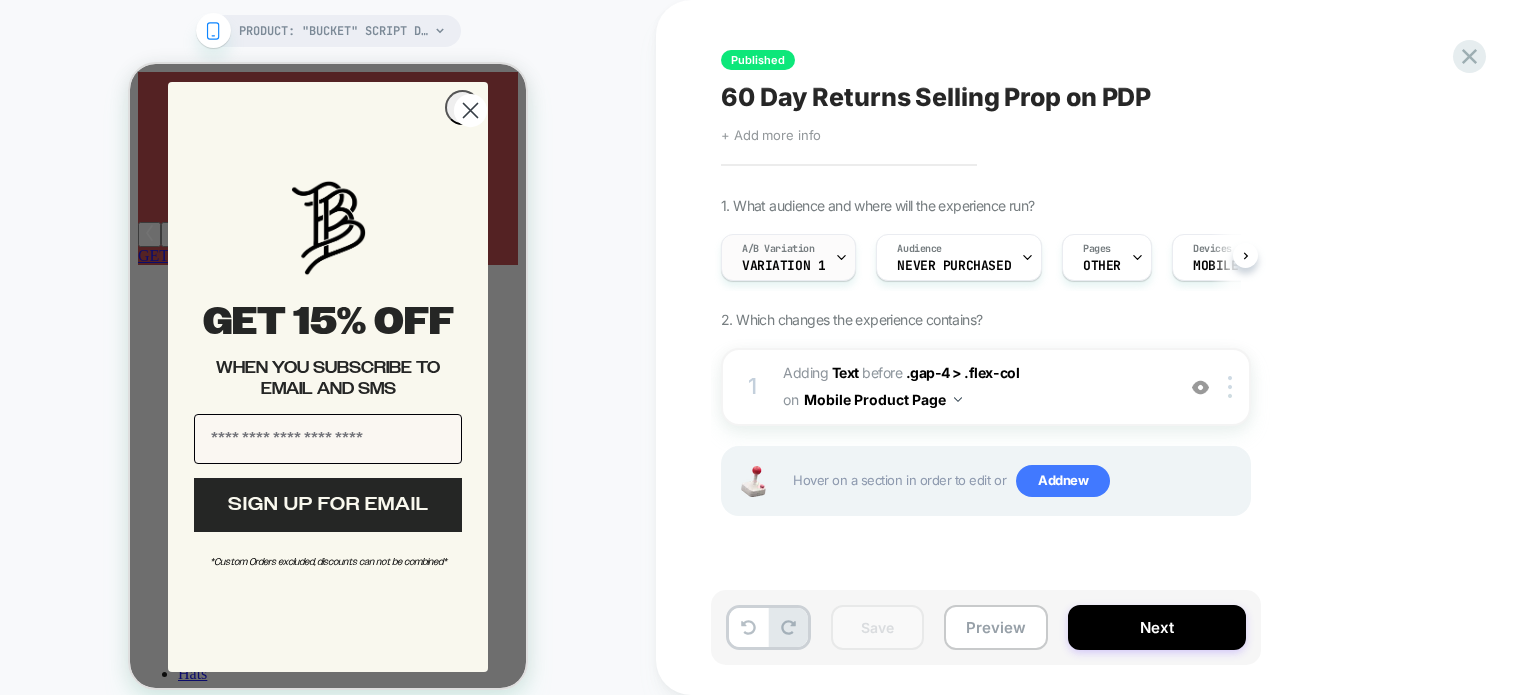 click at bounding box center [841, 257] 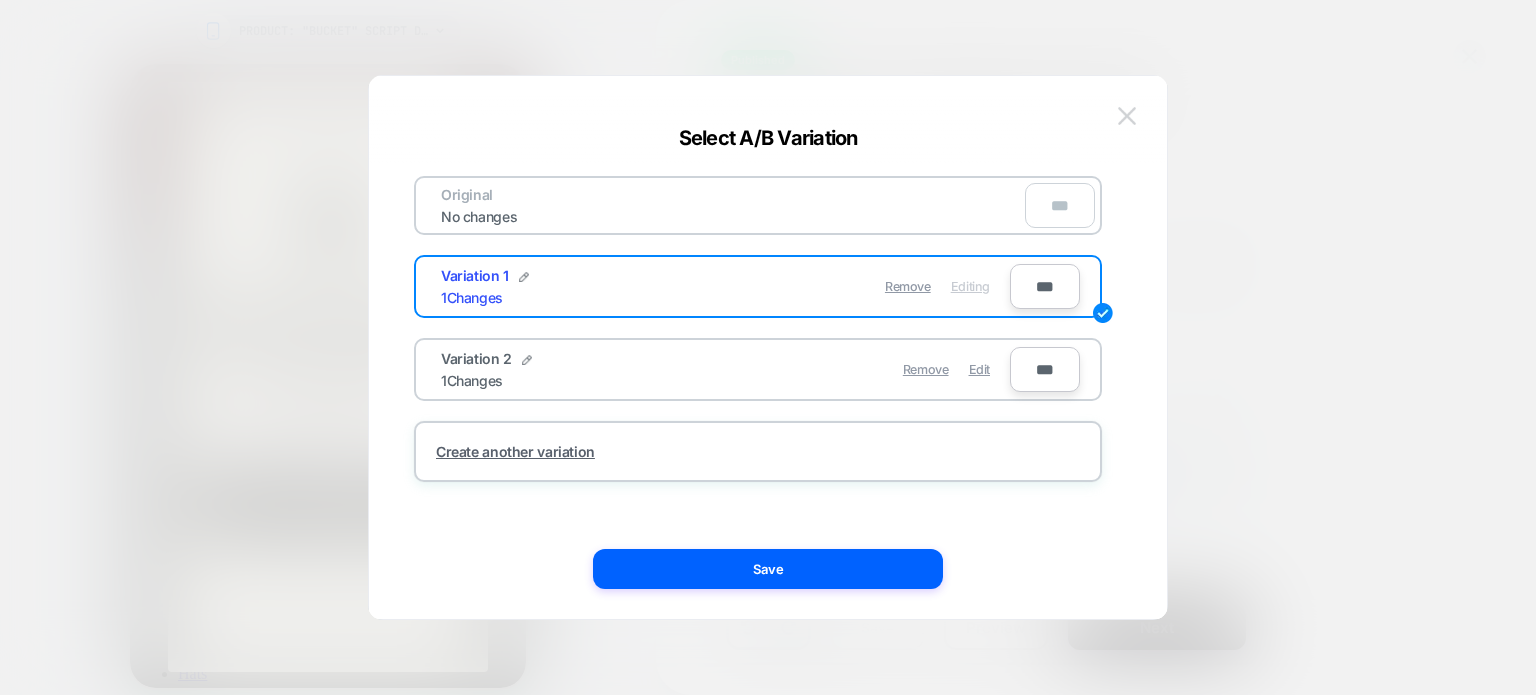 click at bounding box center [1127, 115] 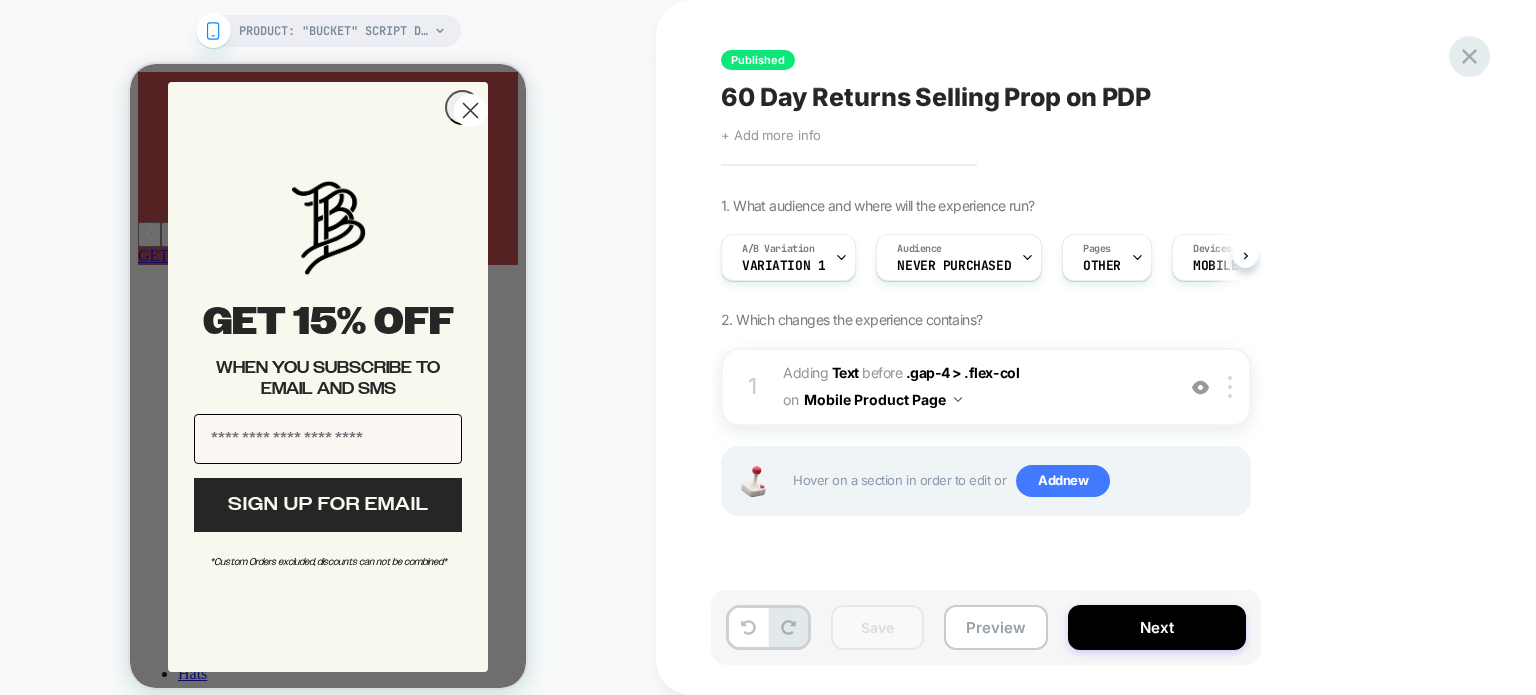 click at bounding box center [1469, 56] 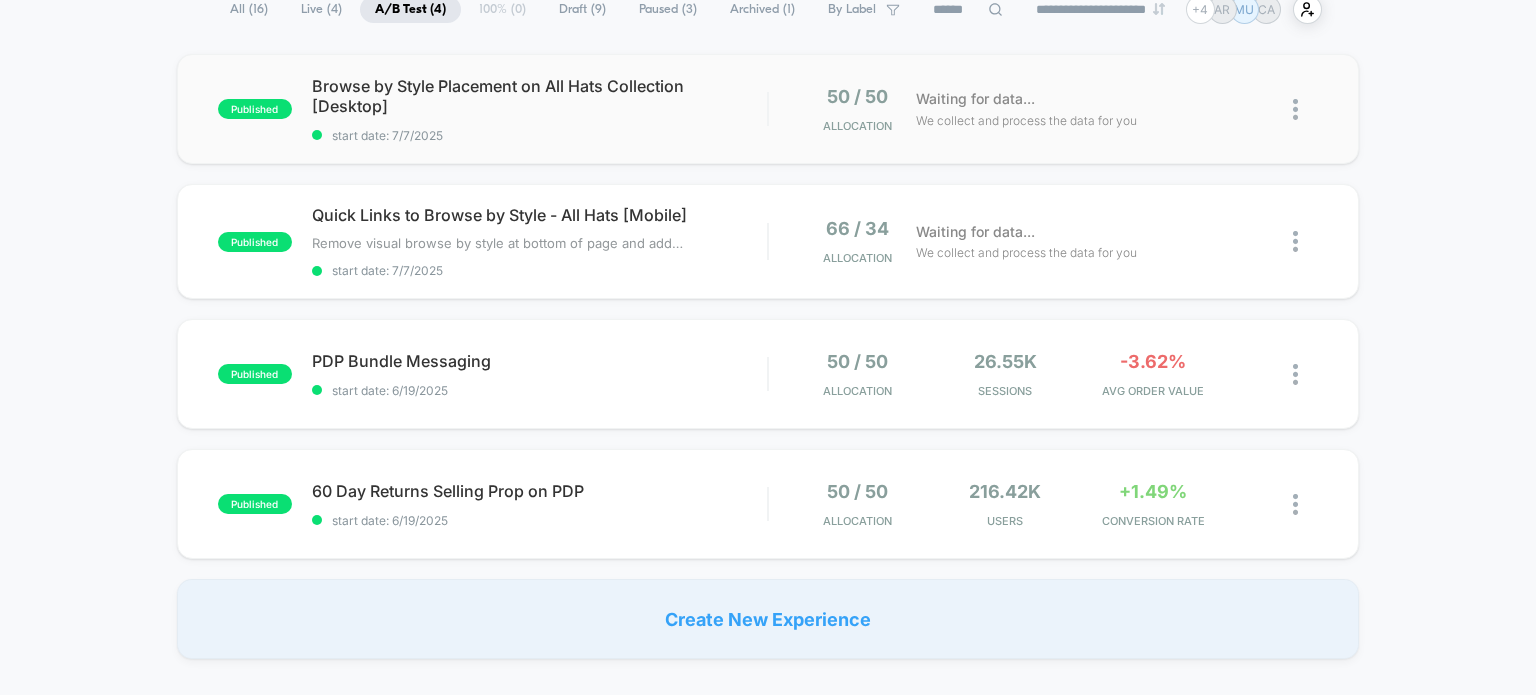 scroll, scrollTop: 166, scrollLeft: 0, axis: vertical 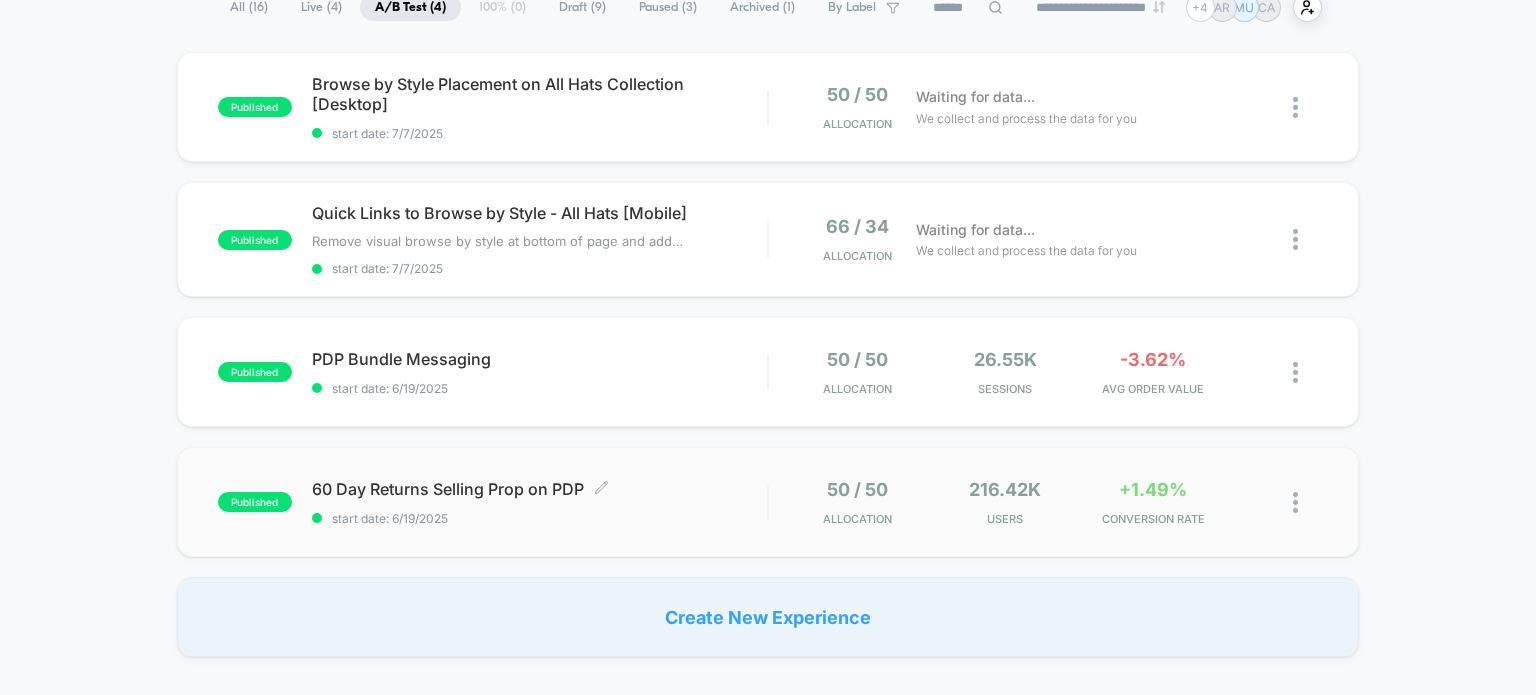 click on "60 Day Returns Selling Prop on PDP Click to edit experience details Click to edit experience details start date: 6/19/2025" at bounding box center [540, 107] 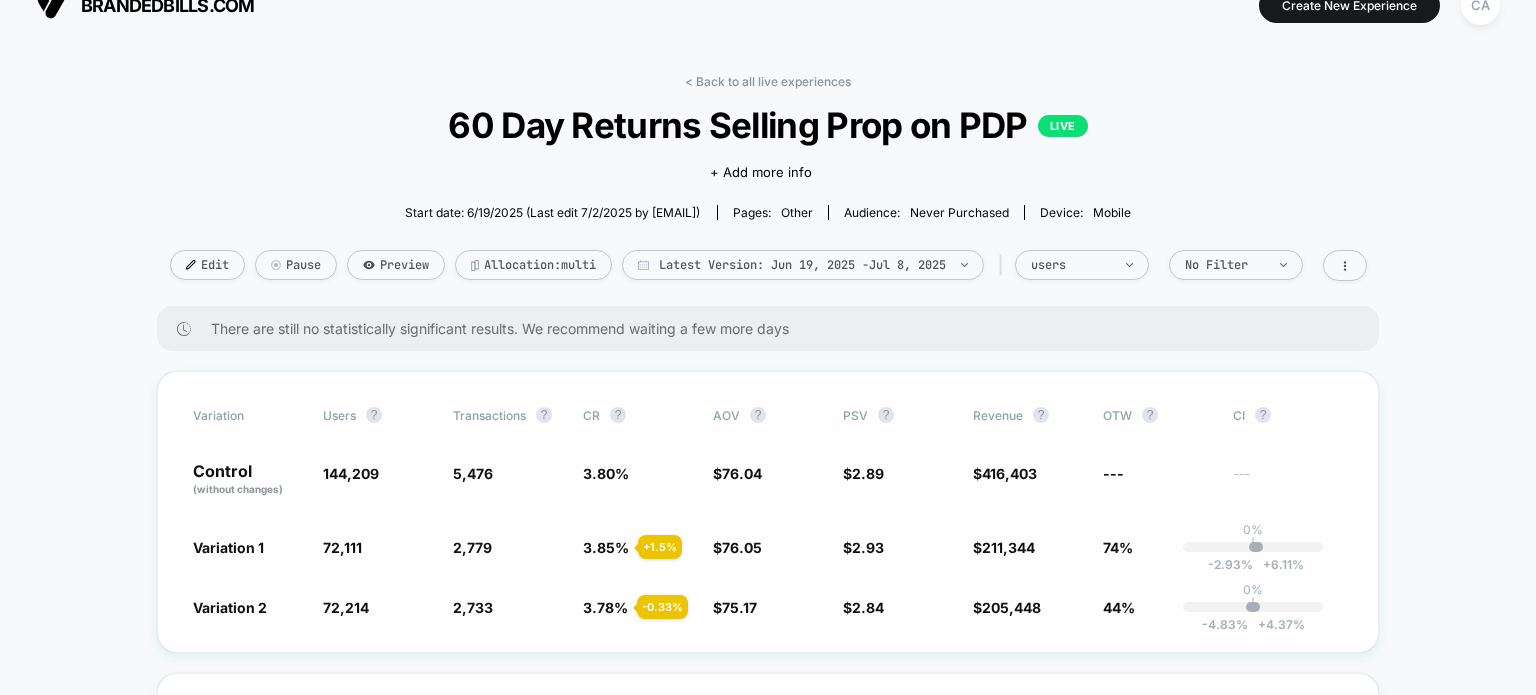 scroll, scrollTop: 0, scrollLeft: 0, axis: both 